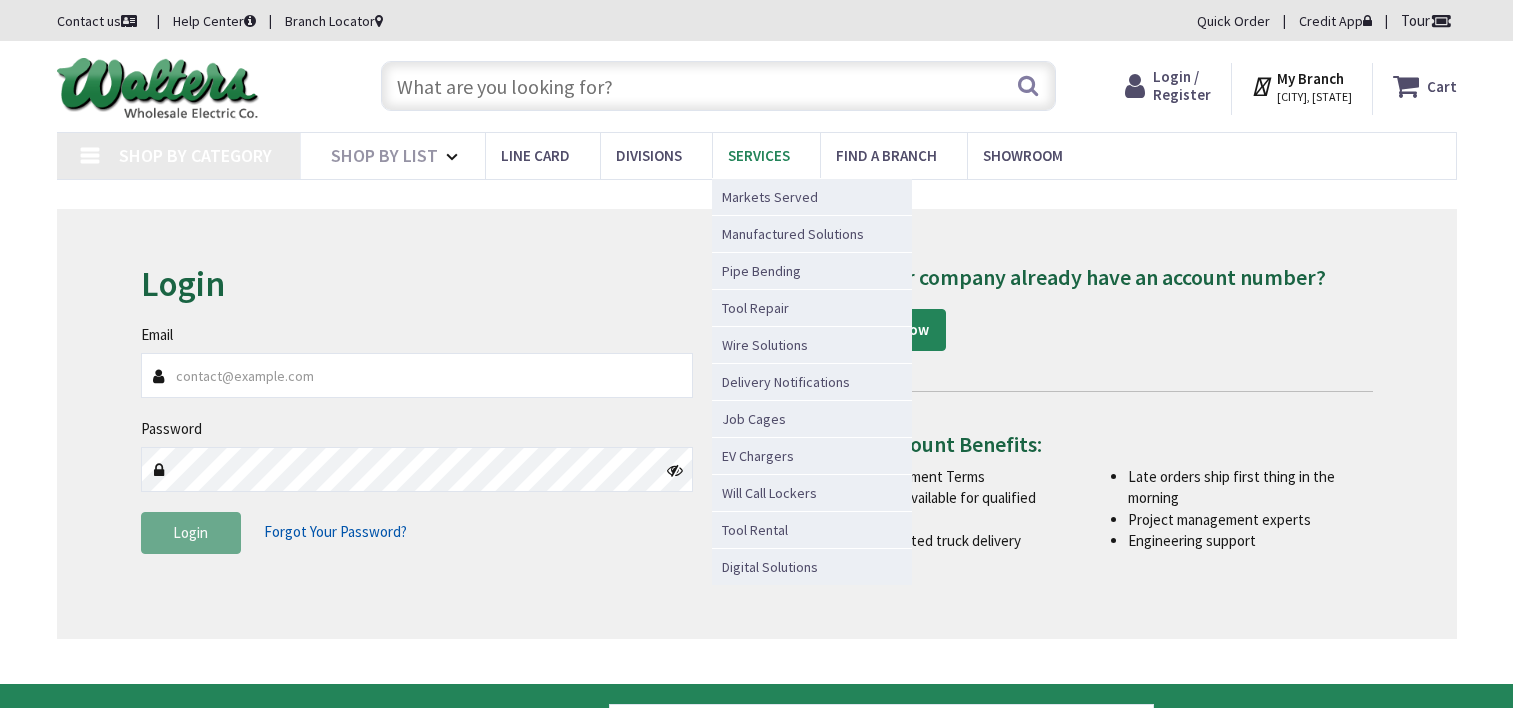 scroll, scrollTop: 0, scrollLeft: 0, axis: both 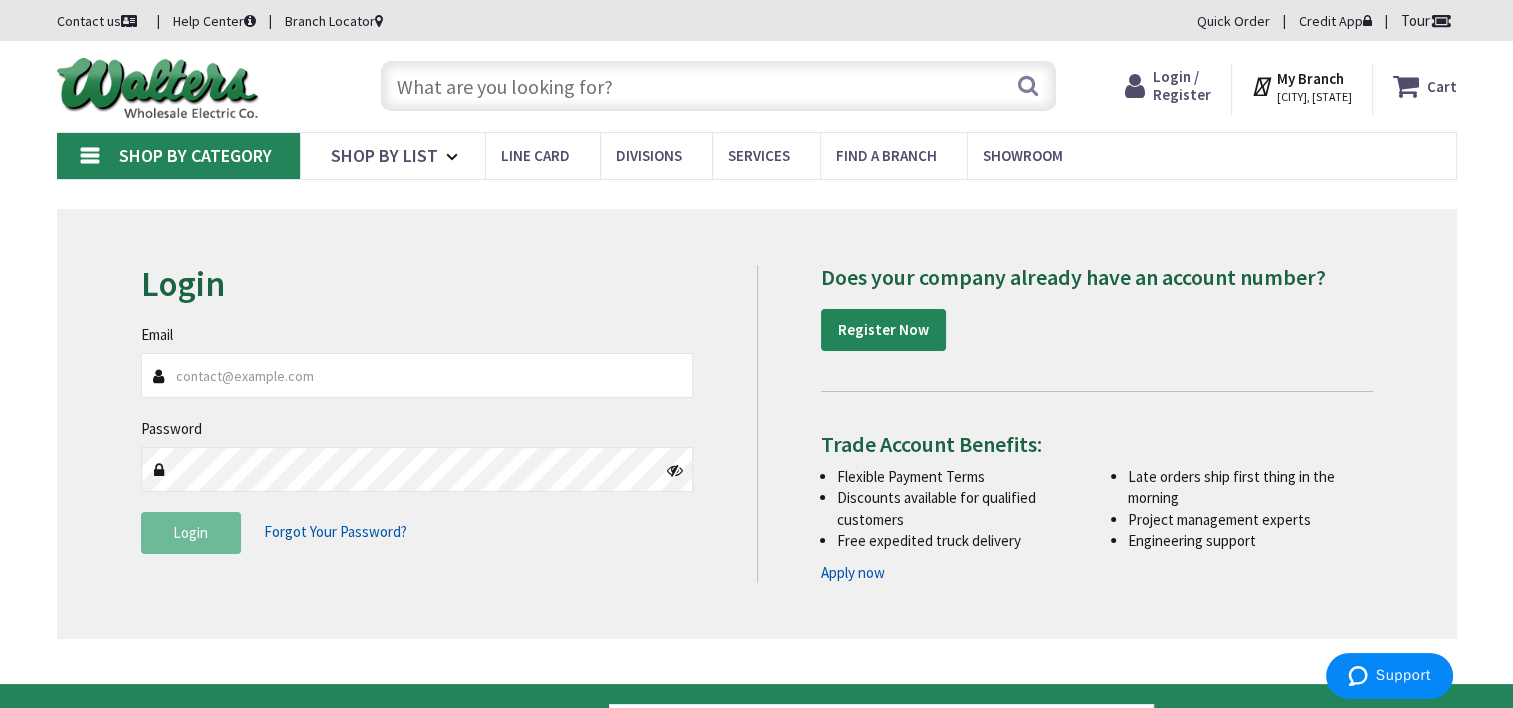 type on "[FIRST]@[DOMAIN]" 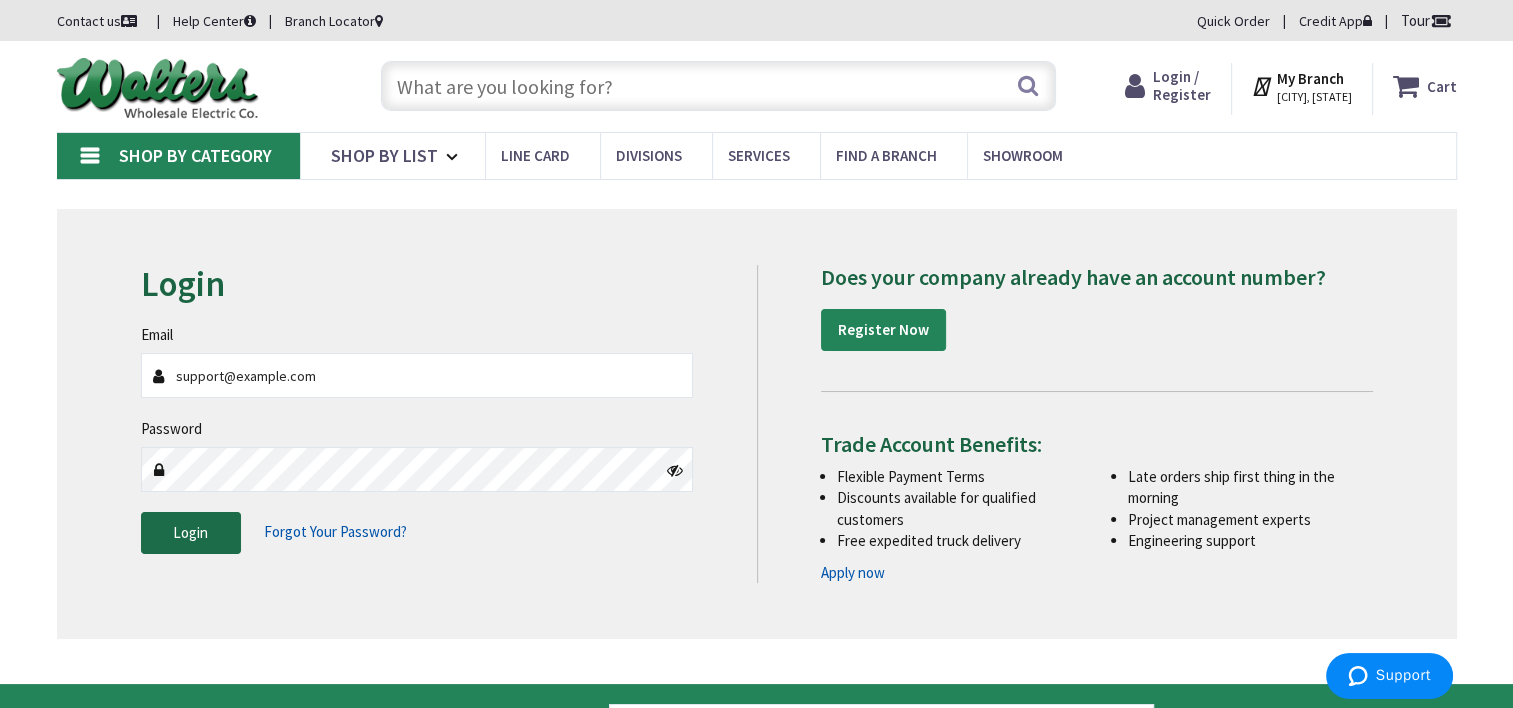 click on "Login" at bounding box center (191, 533) 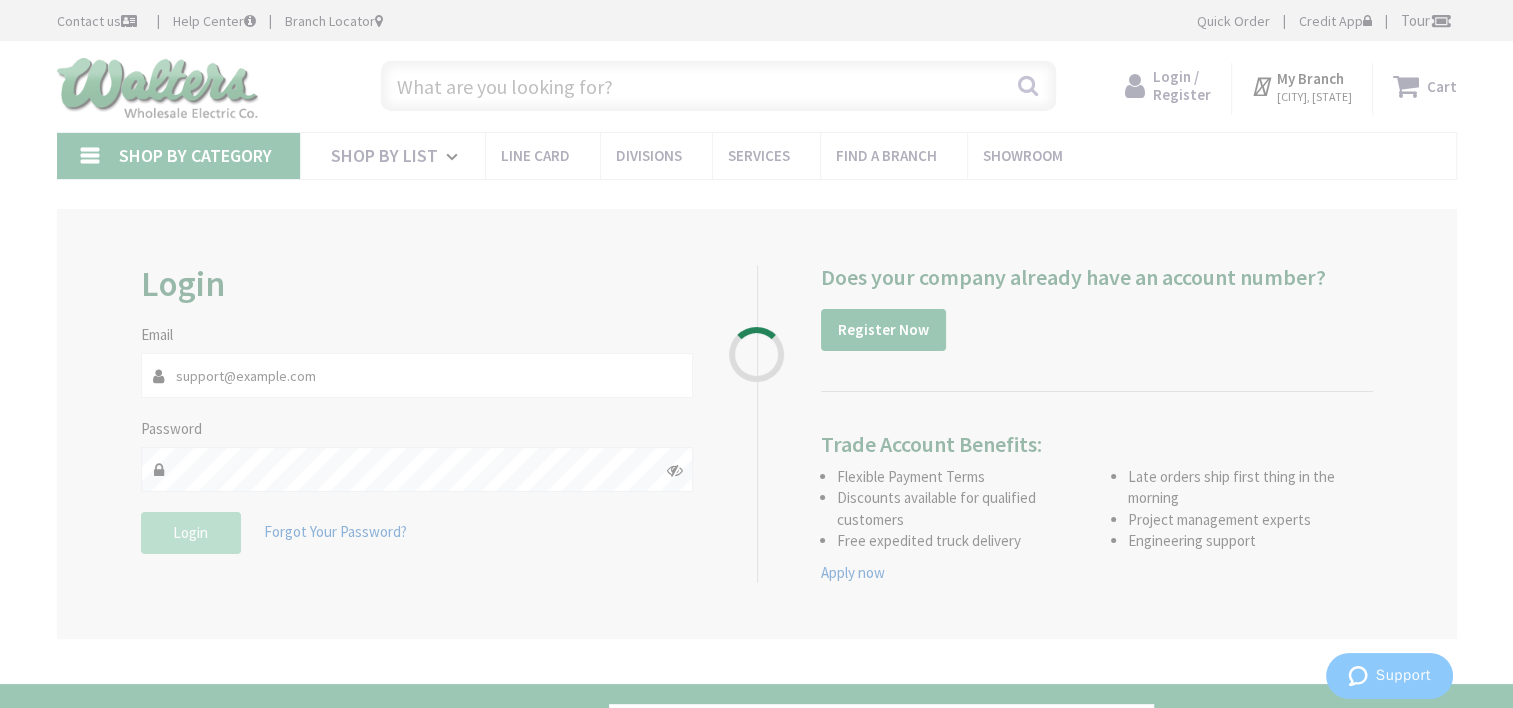 type on "[STREET], [NUMBER] [STREET], [CITY], [STATE] [POSTAL_CODE], USA" 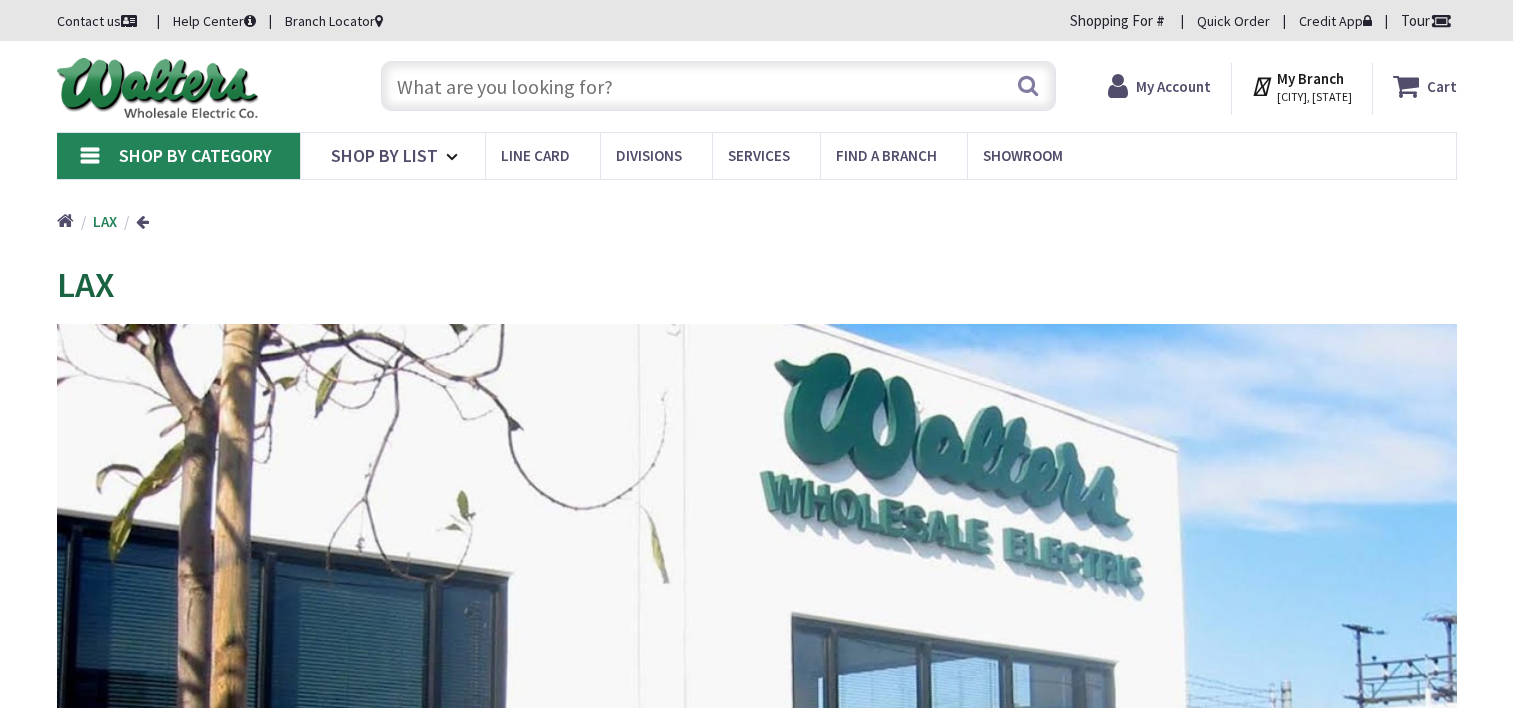 scroll, scrollTop: 0, scrollLeft: 0, axis: both 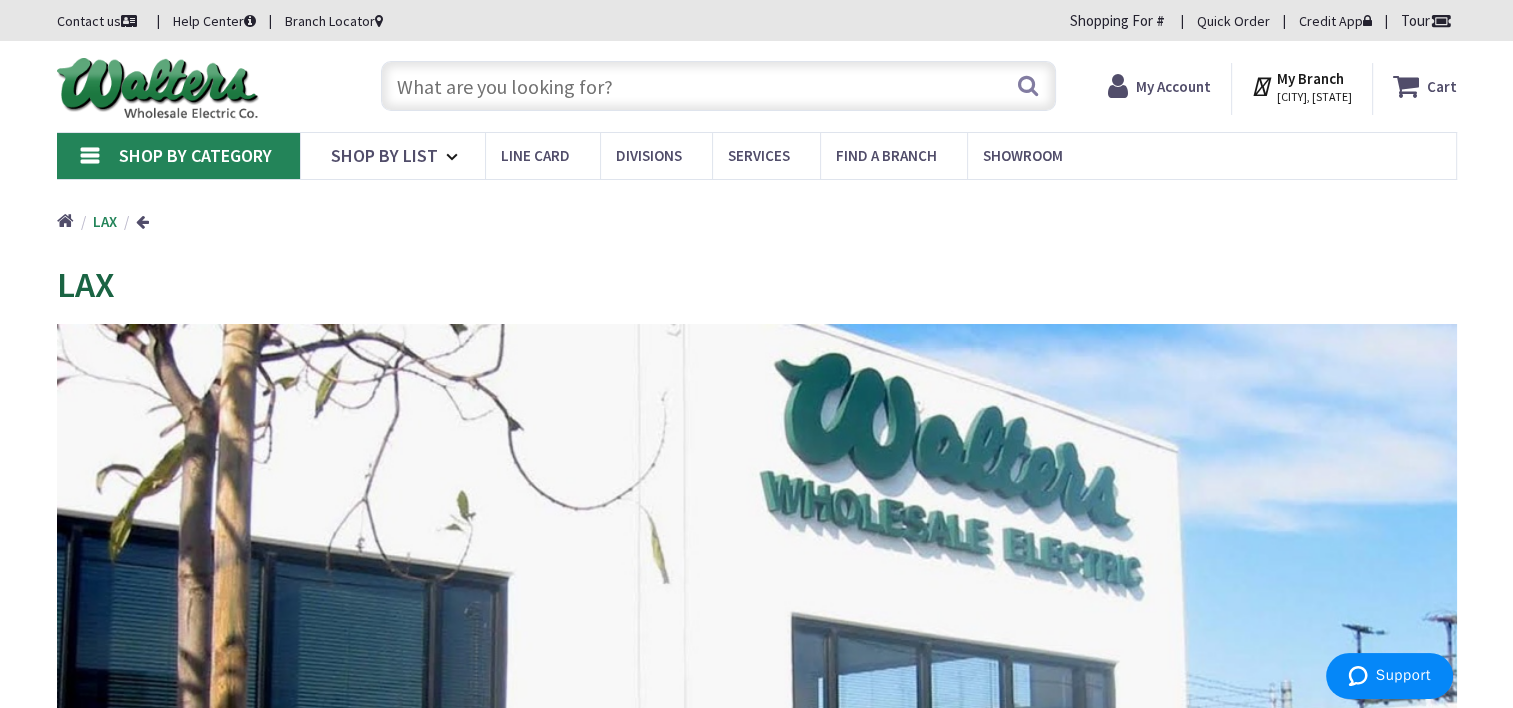 click on "My Account" at bounding box center (1173, 86) 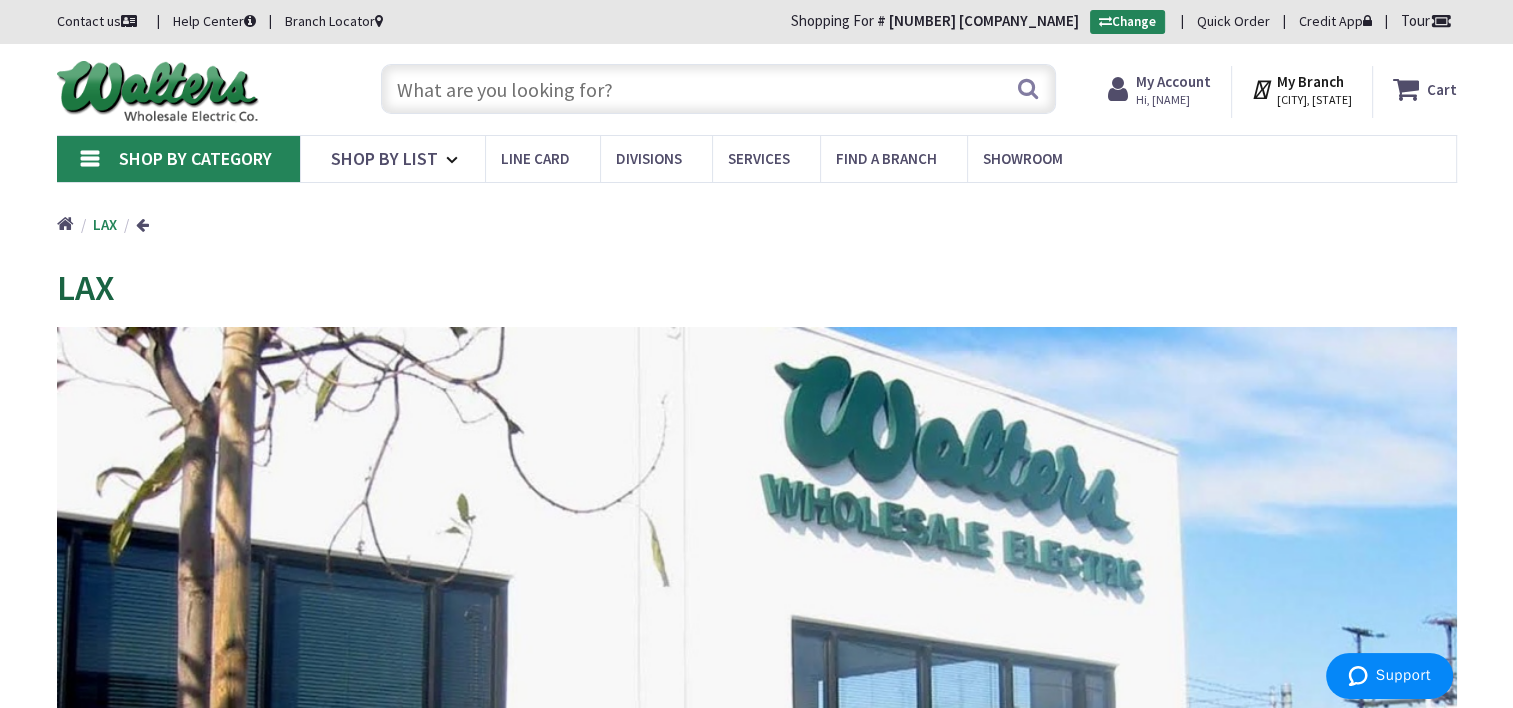 click on "Hi, Mike" at bounding box center [1173, 100] 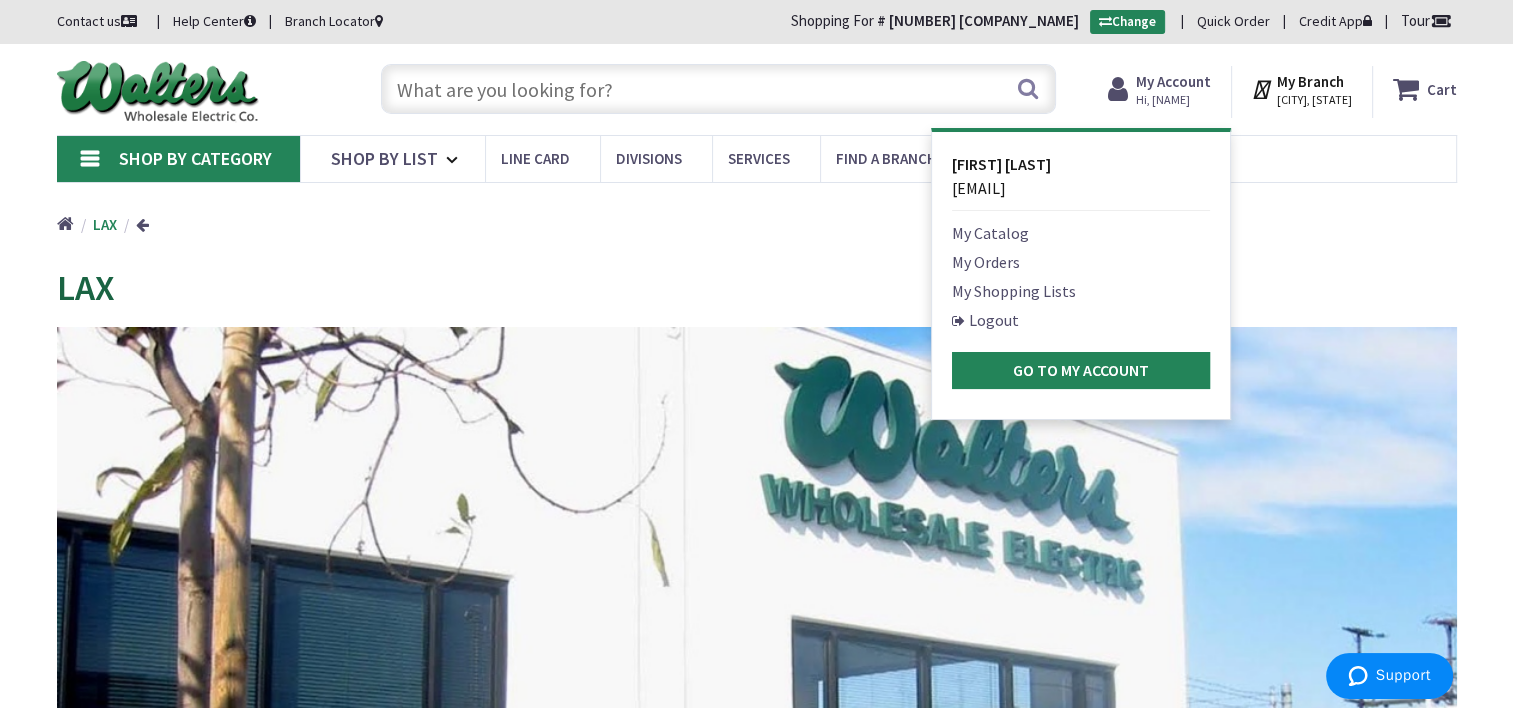 click on "My Orders" at bounding box center (986, 262) 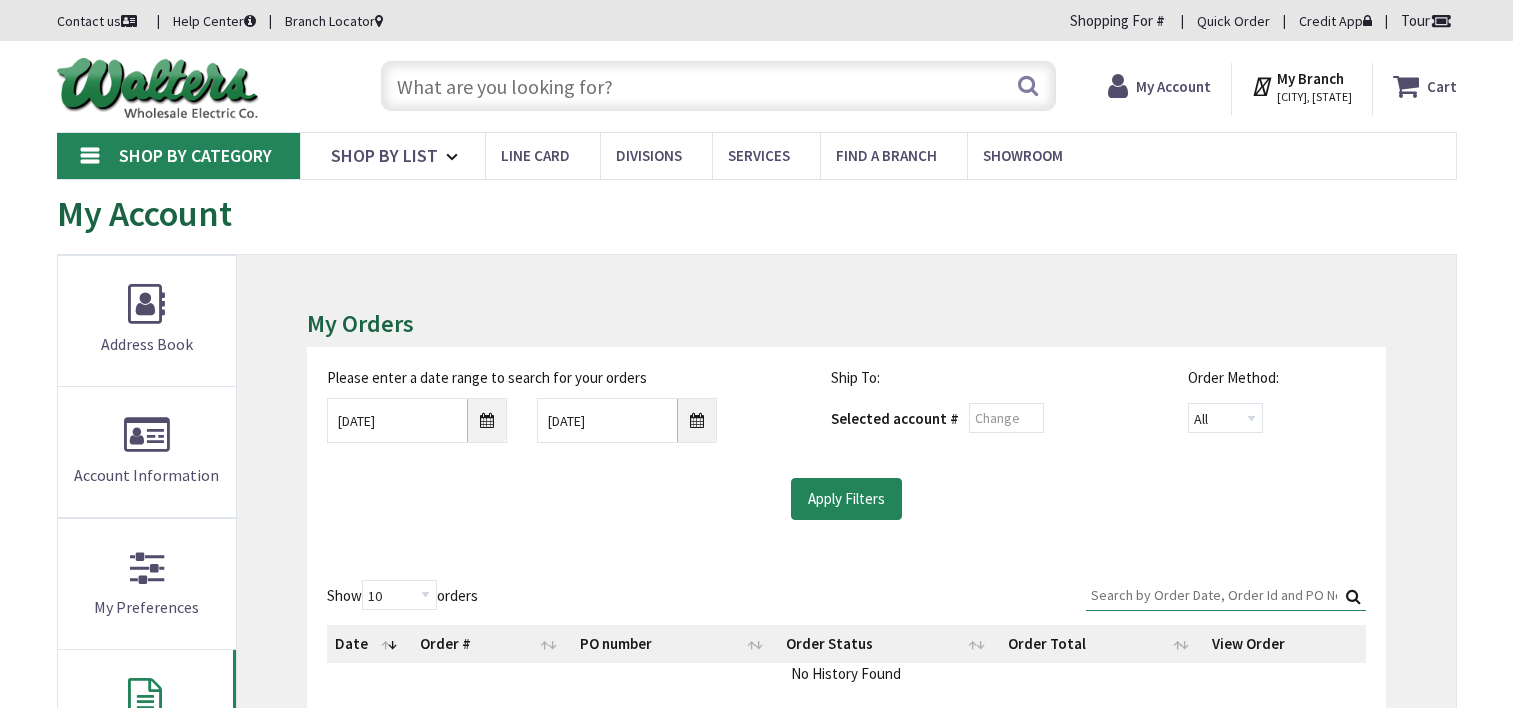 scroll, scrollTop: 0, scrollLeft: 0, axis: both 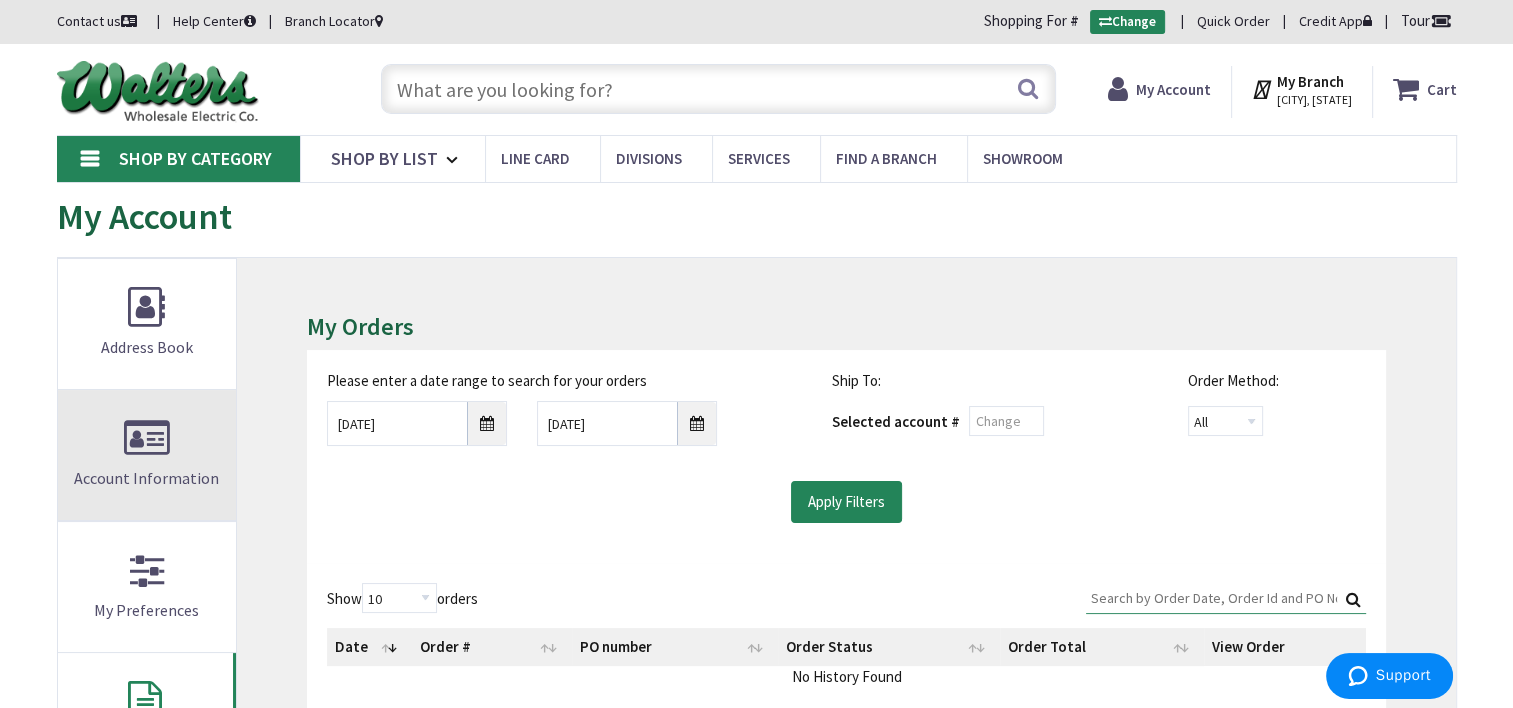 click on "Account Information" at bounding box center (146, 478) 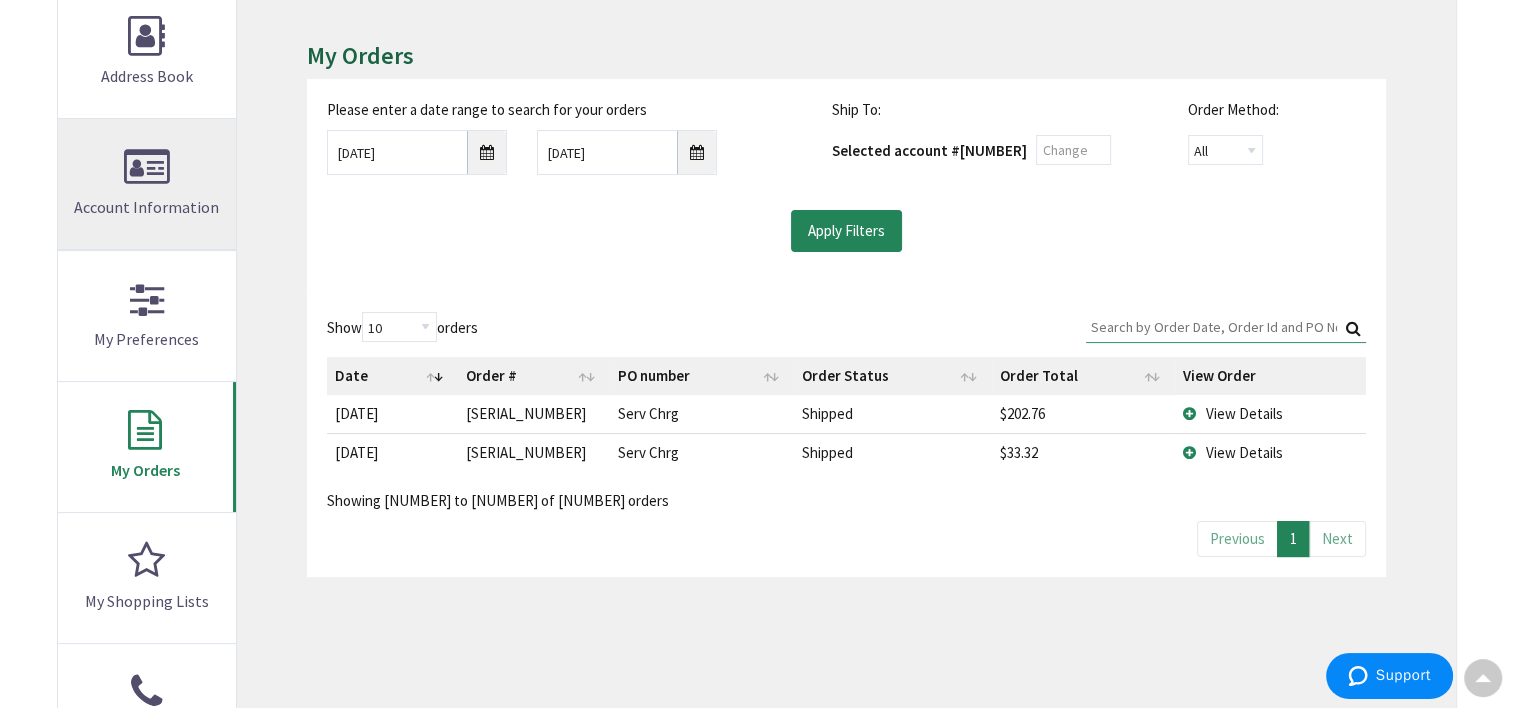scroll, scrollTop: 259, scrollLeft: 0, axis: vertical 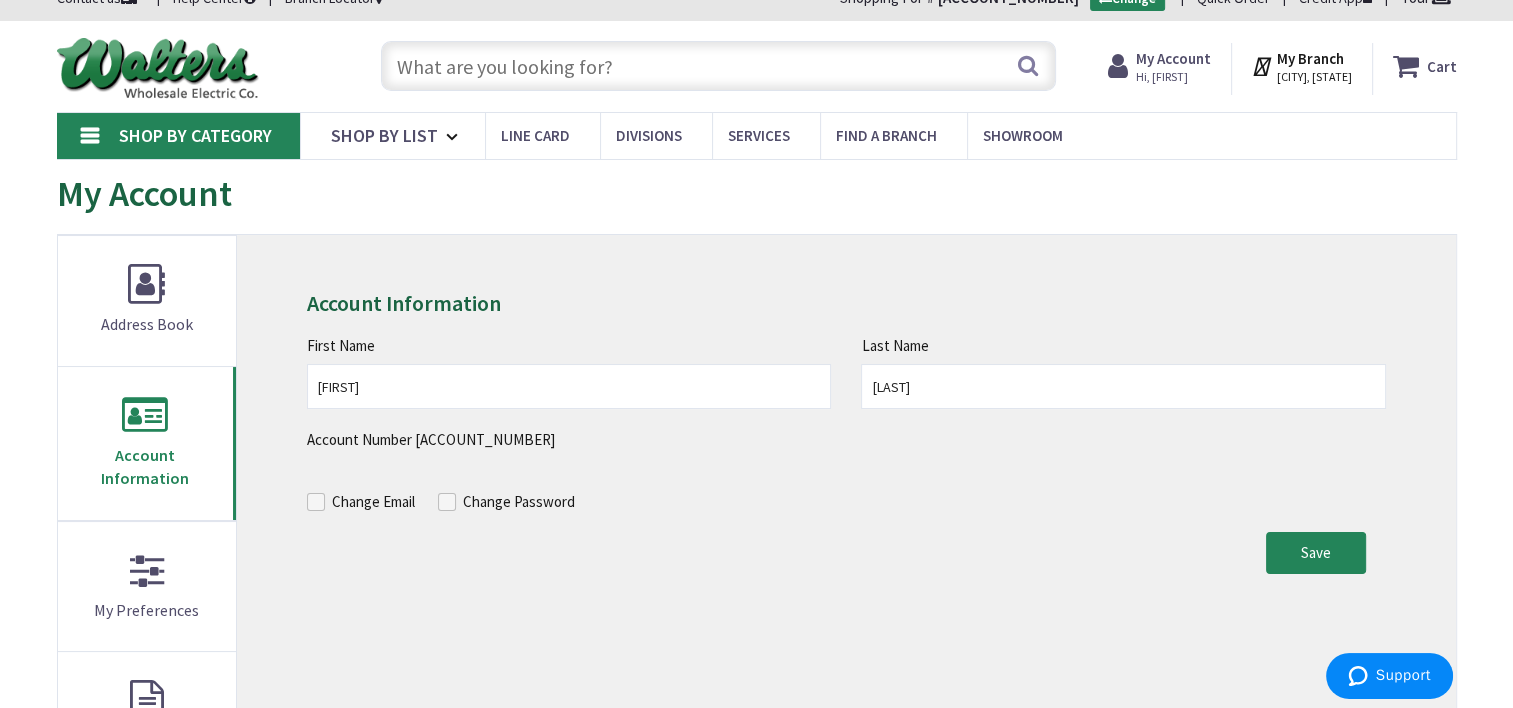 click on "My Account" at bounding box center [1173, 58] 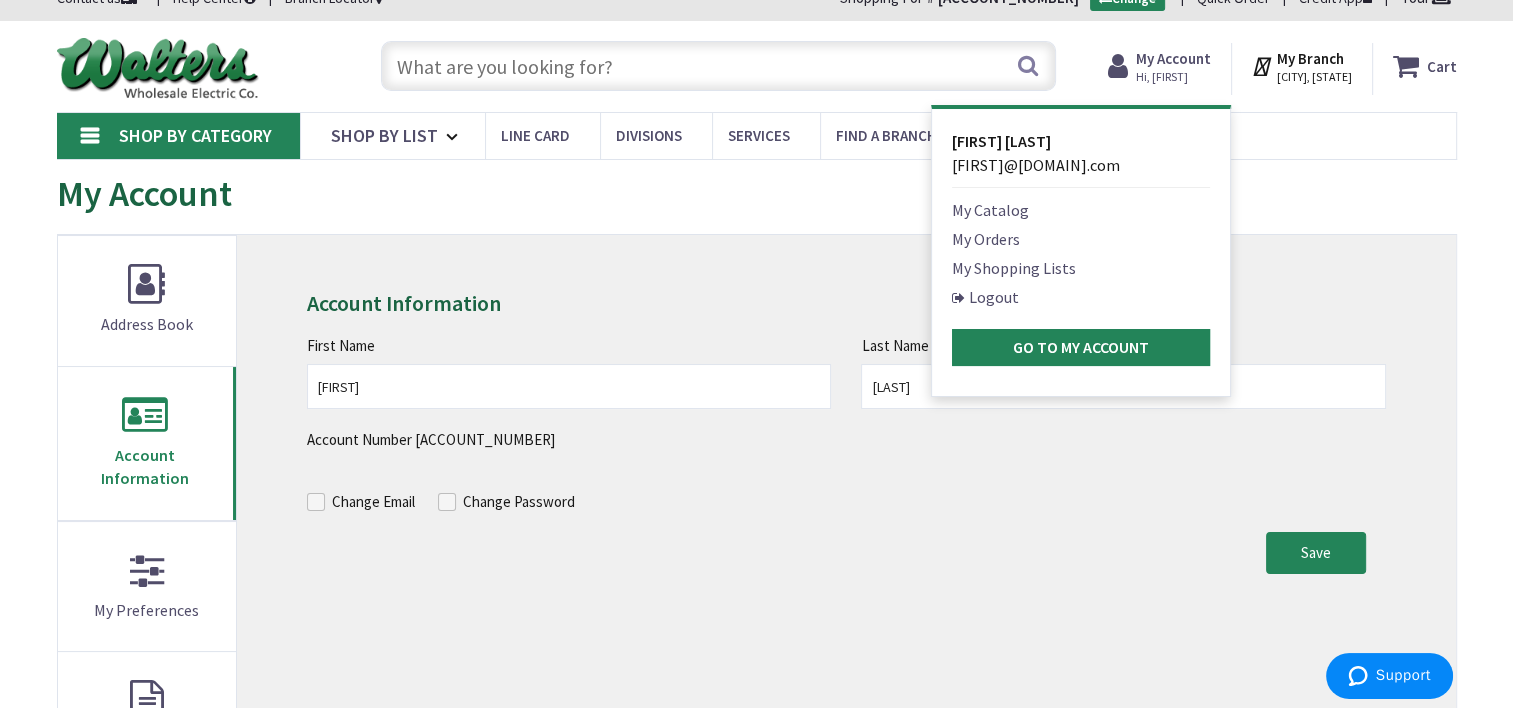 click on "My Orders" at bounding box center [986, 239] 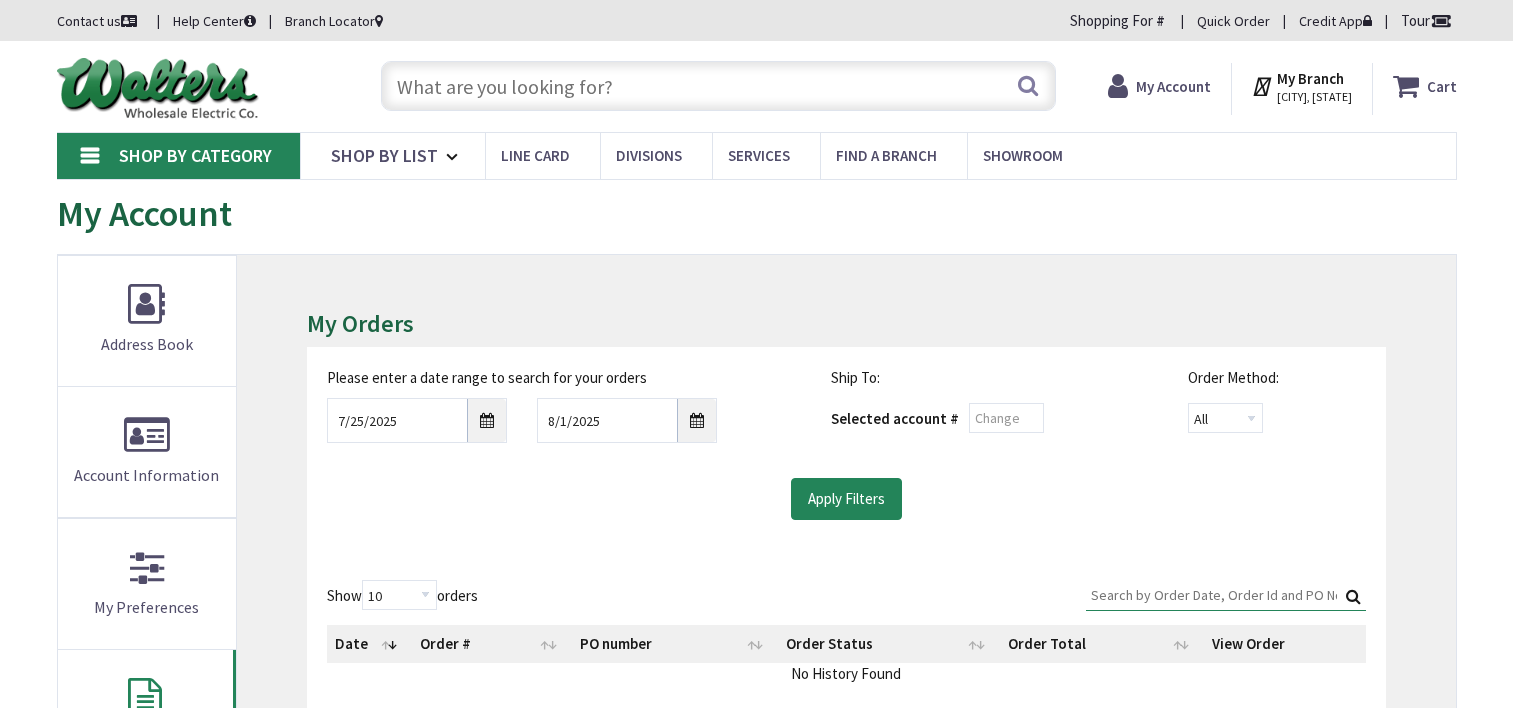 scroll, scrollTop: 0, scrollLeft: 0, axis: both 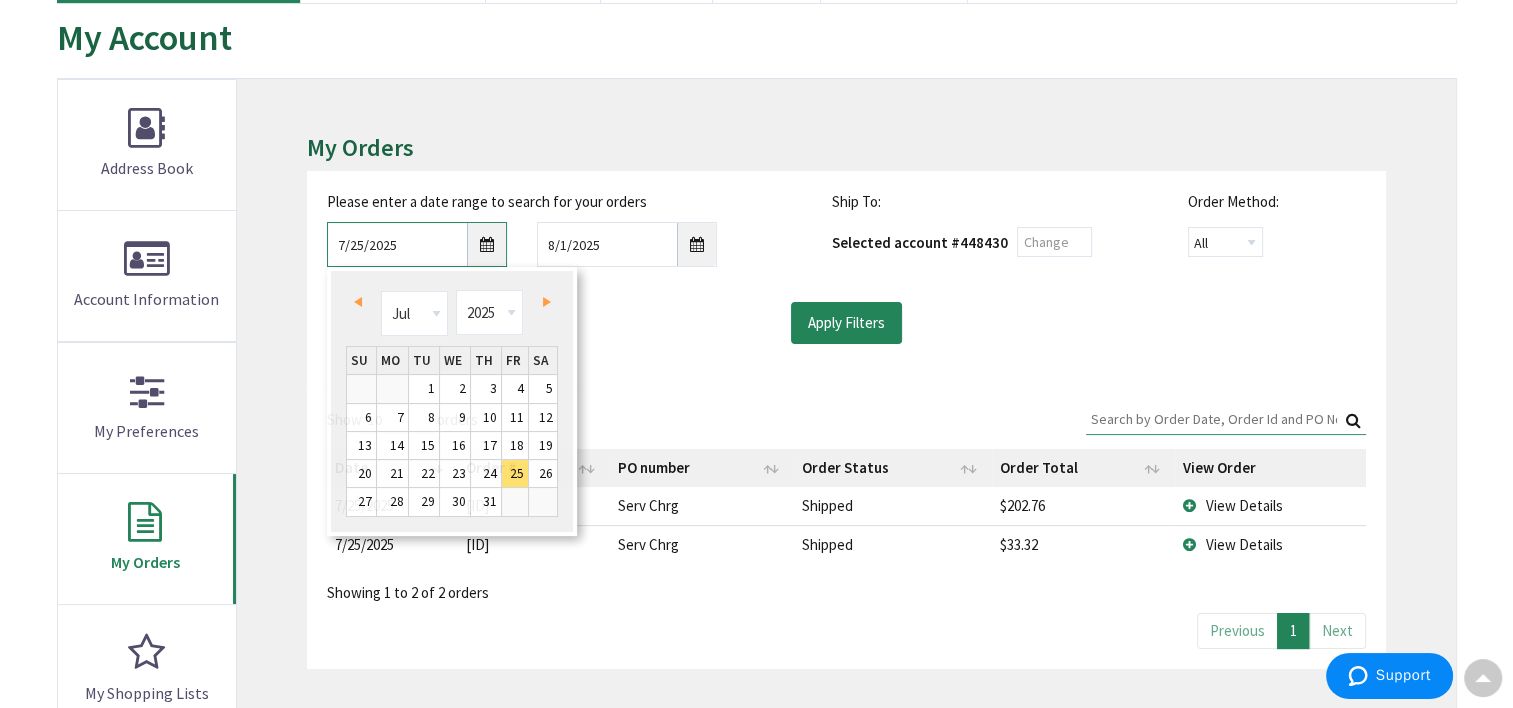 click on "7/25/2025" at bounding box center [417, 244] 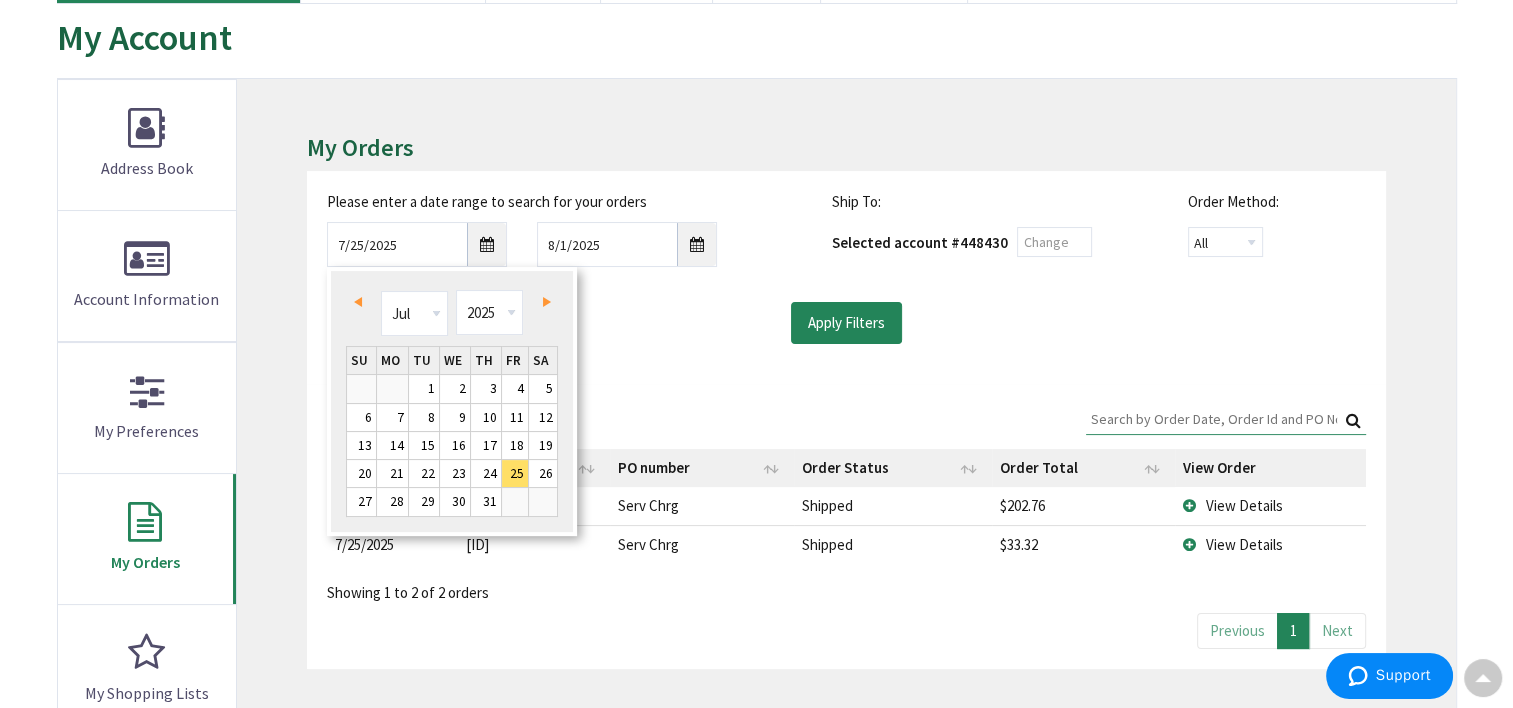 click on "Prev" at bounding box center (358, 302) 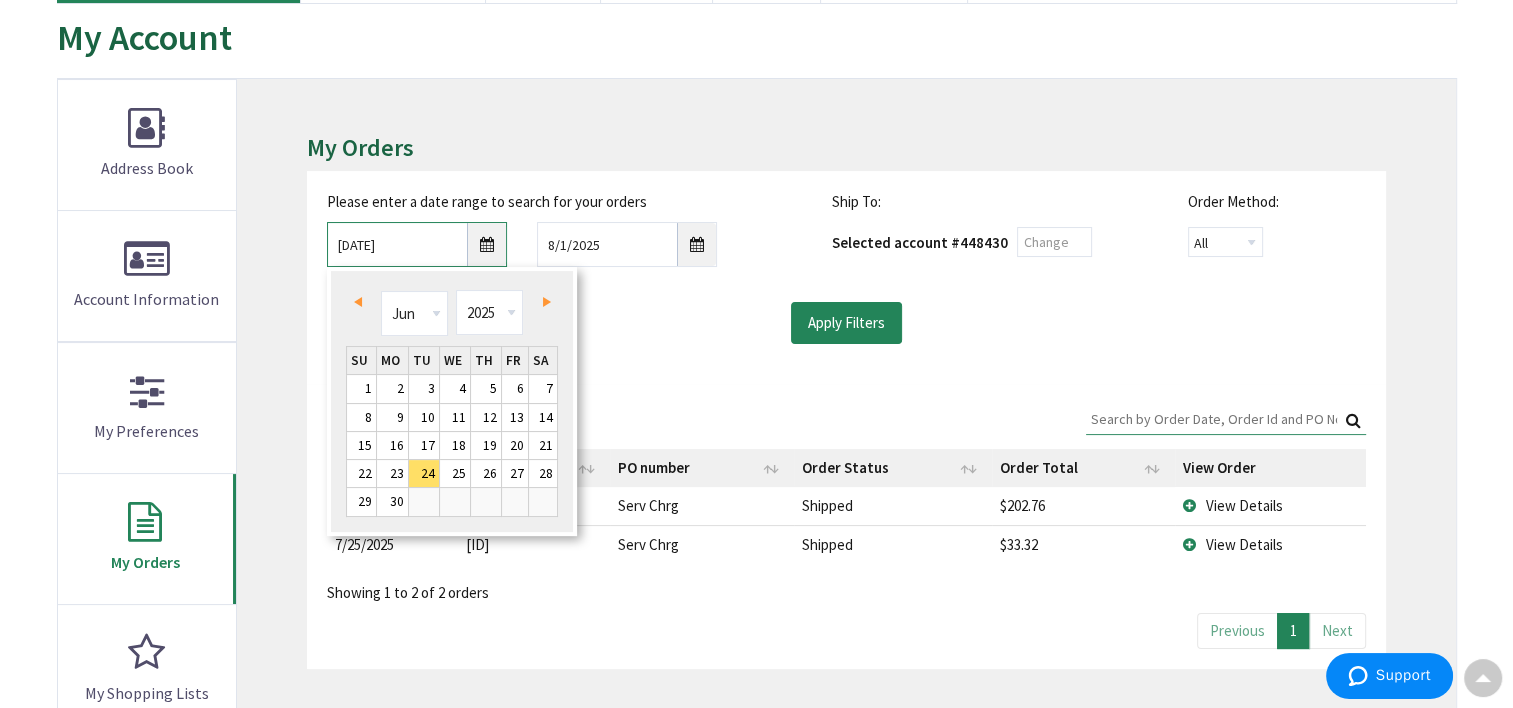 scroll, scrollTop: 178, scrollLeft: 0, axis: vertical 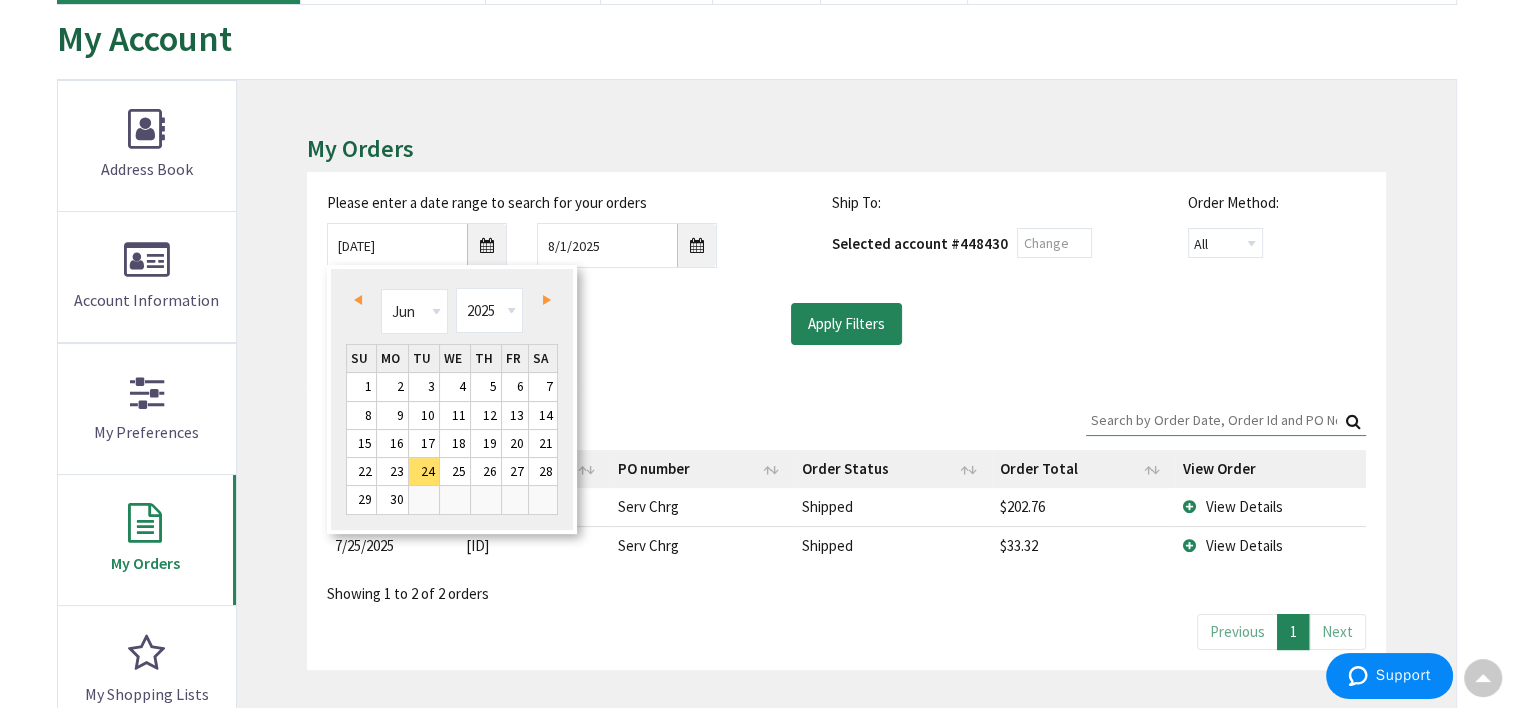 click on "Prev" at bounding box center (358, 300) 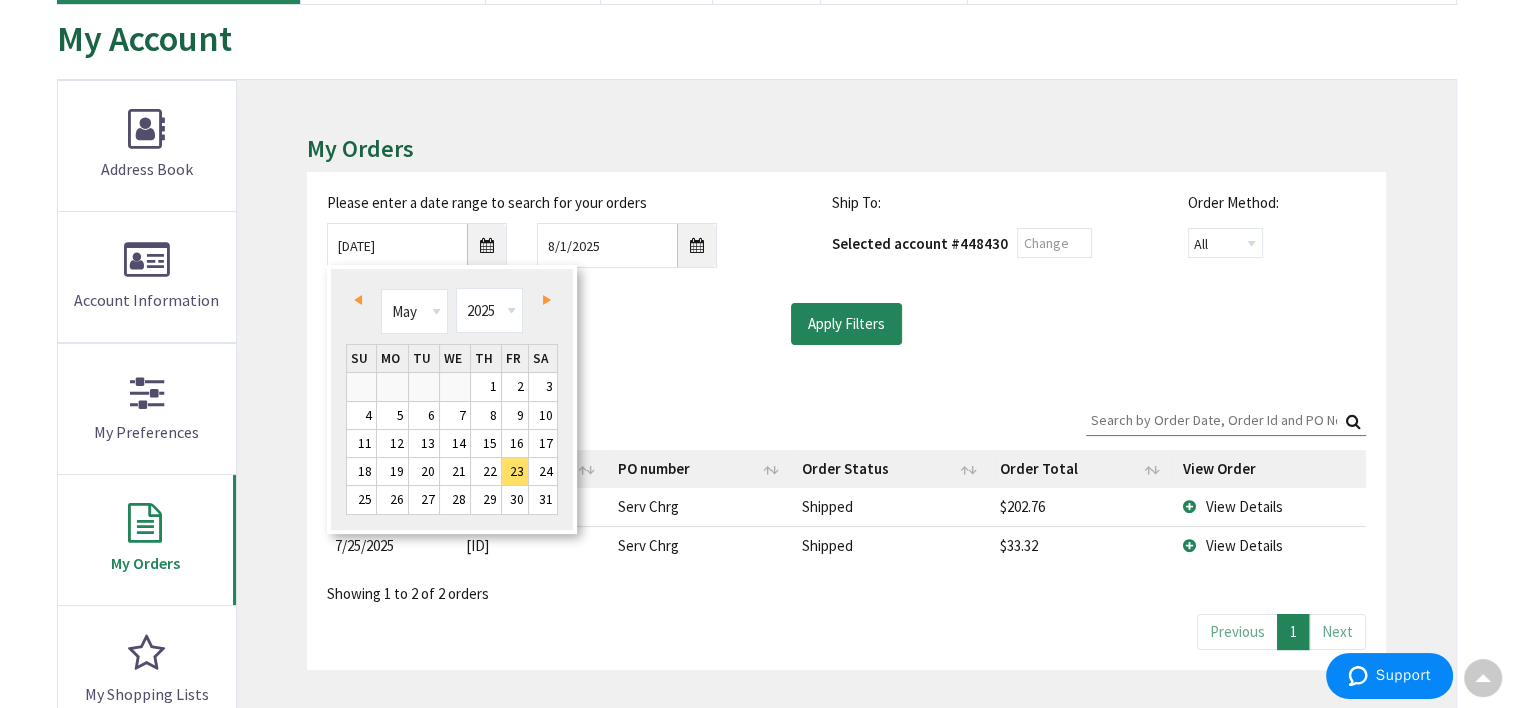 click on "Prev" at bounding box center [358, 300] 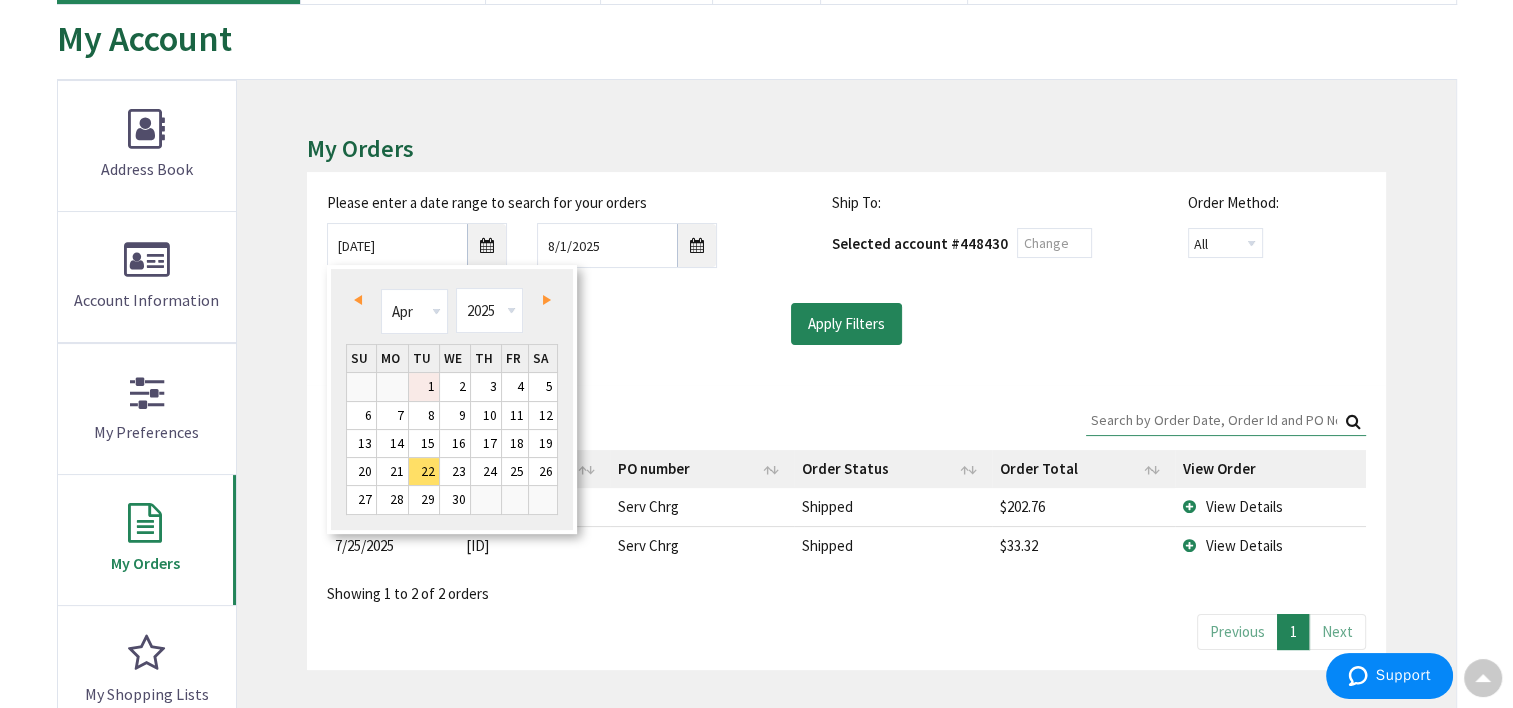 click on "1" at bounding box center (424, 386) 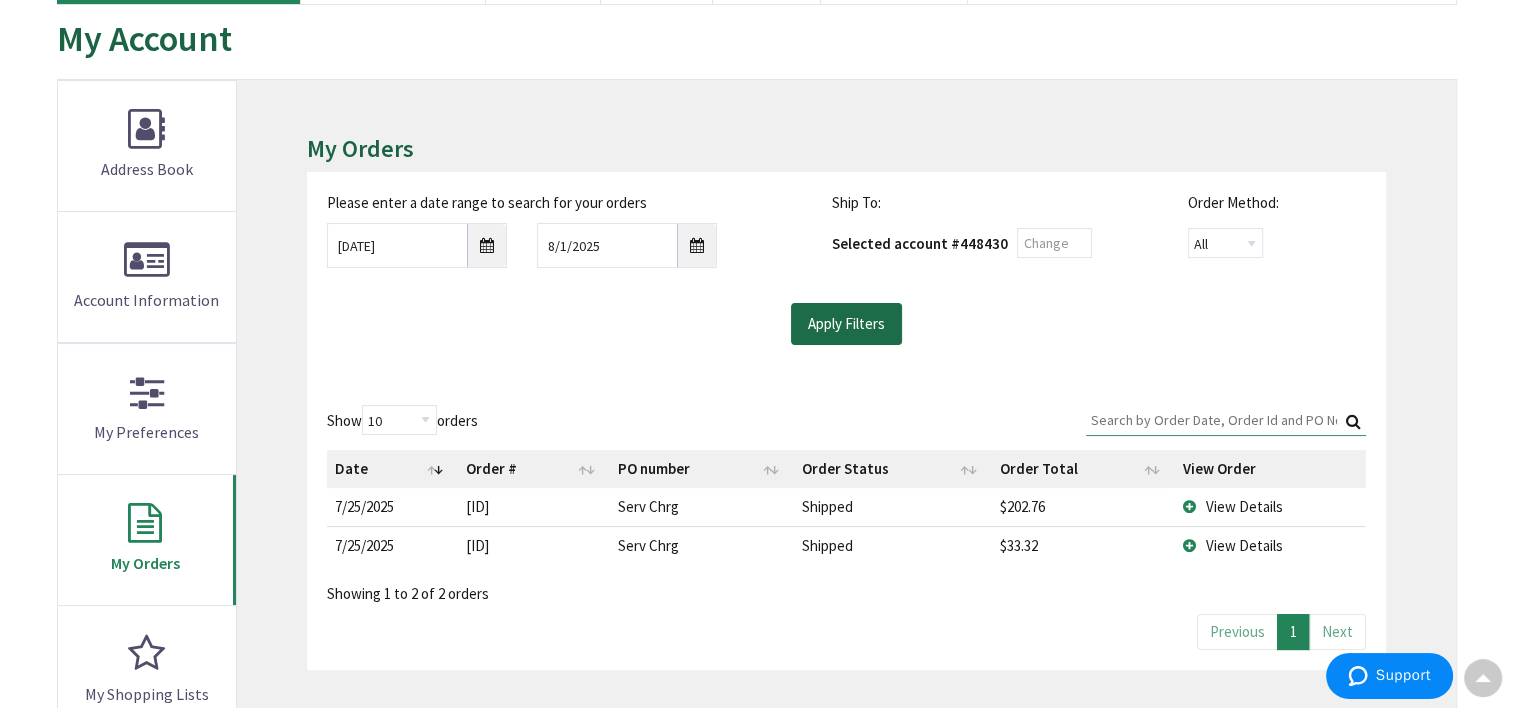 click on "Apply Filters" at bounding box center [846, 324] 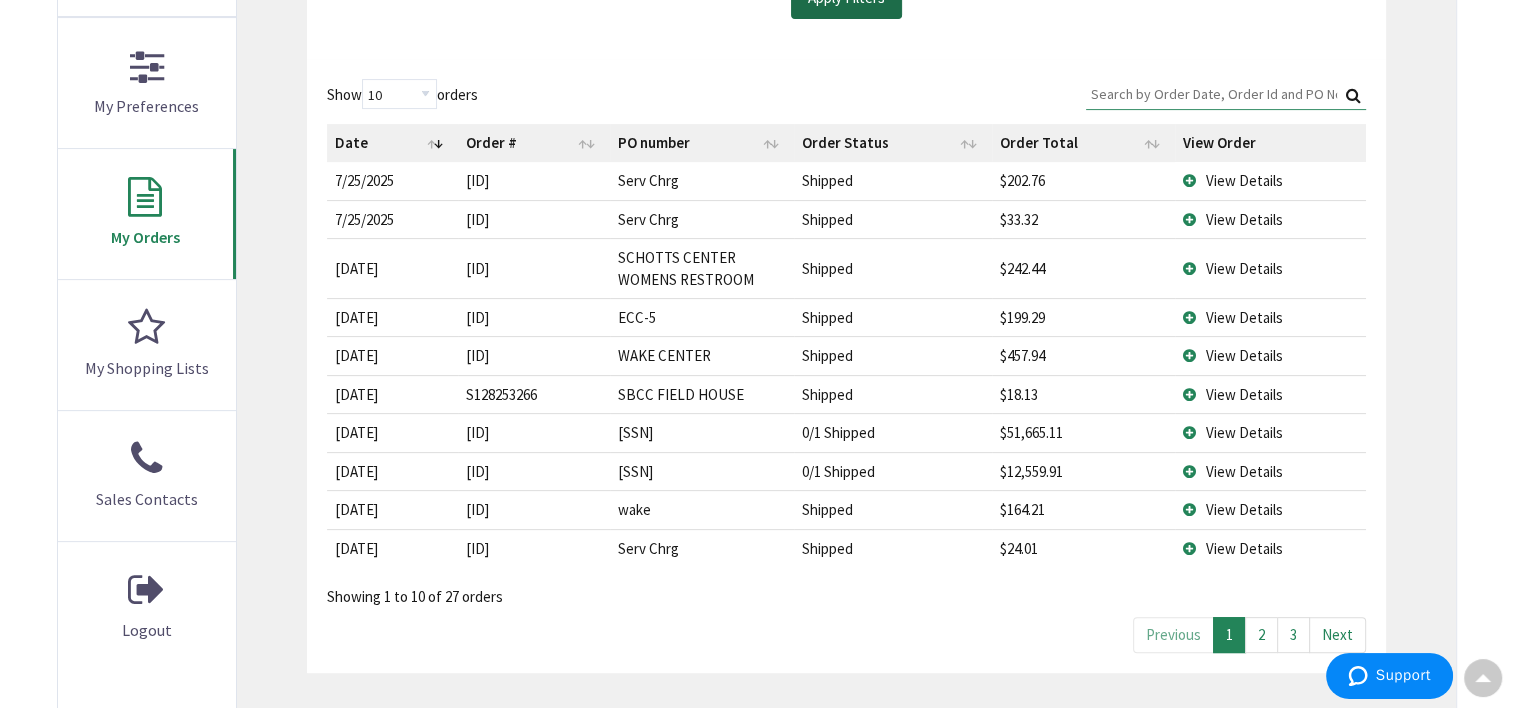 scroll, scrollTop: 500, scrollLeft: 0, axis: vertical 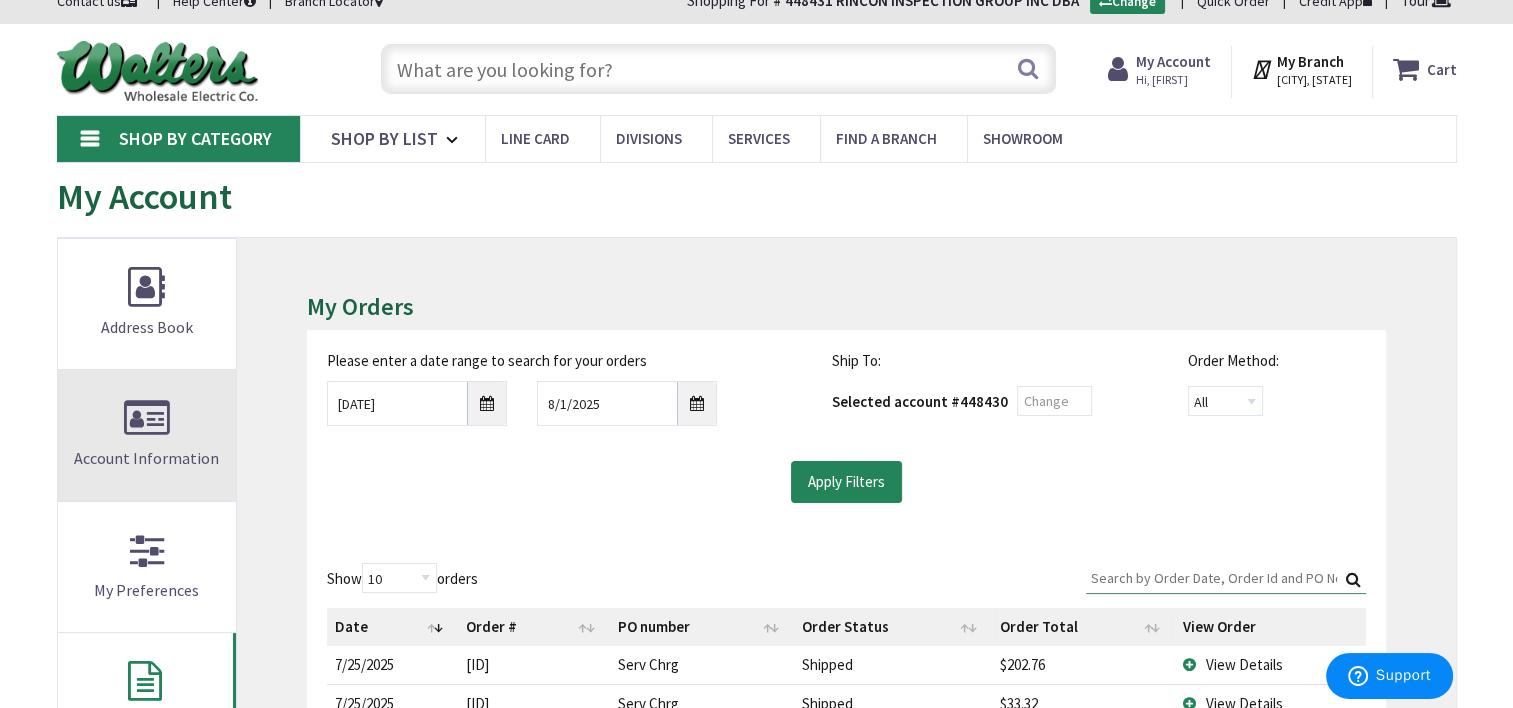 click on "Account Information" at bounding box center [146, 458] 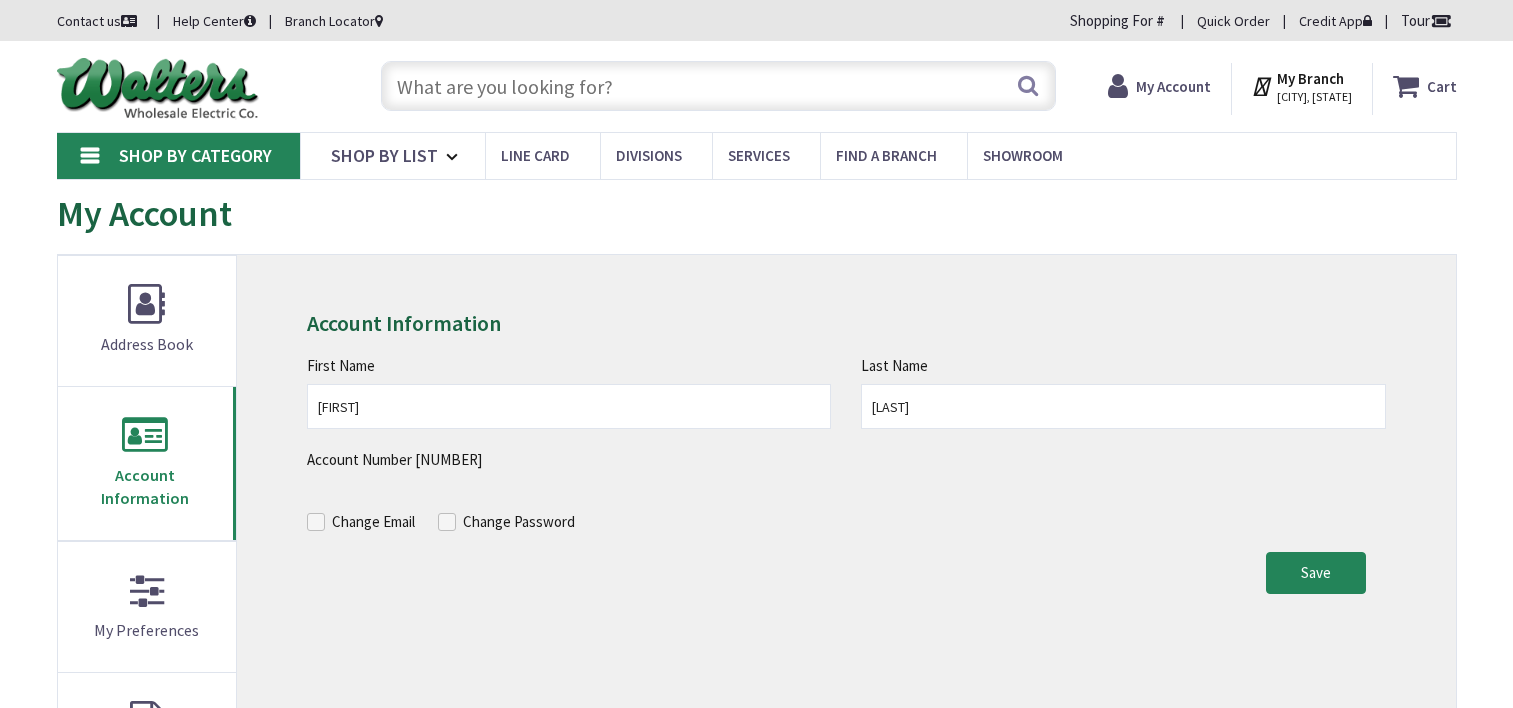 scroll, scrollTop: 0, scrollLeft: 0, axis: both 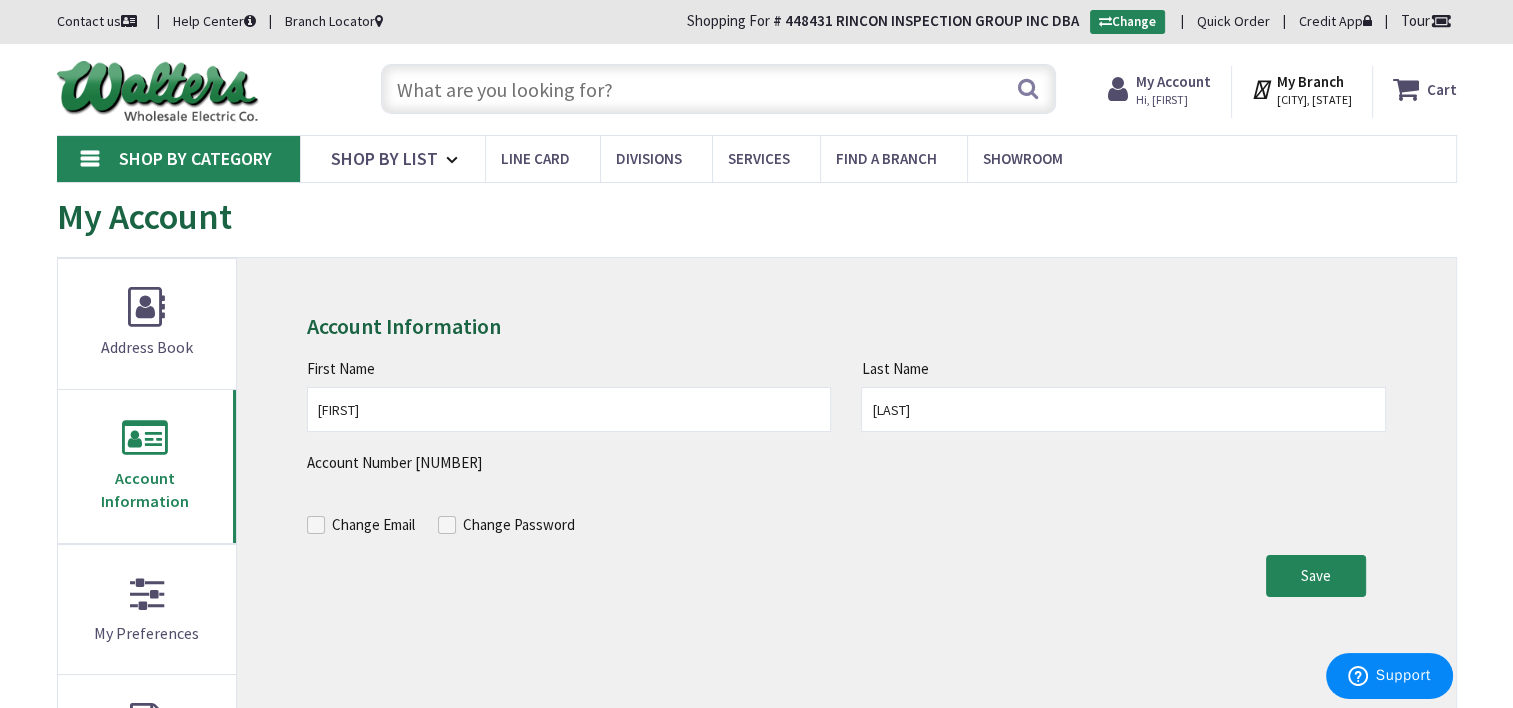 click on "Hi, [FIRST]" at bounding box center [1173, 100] 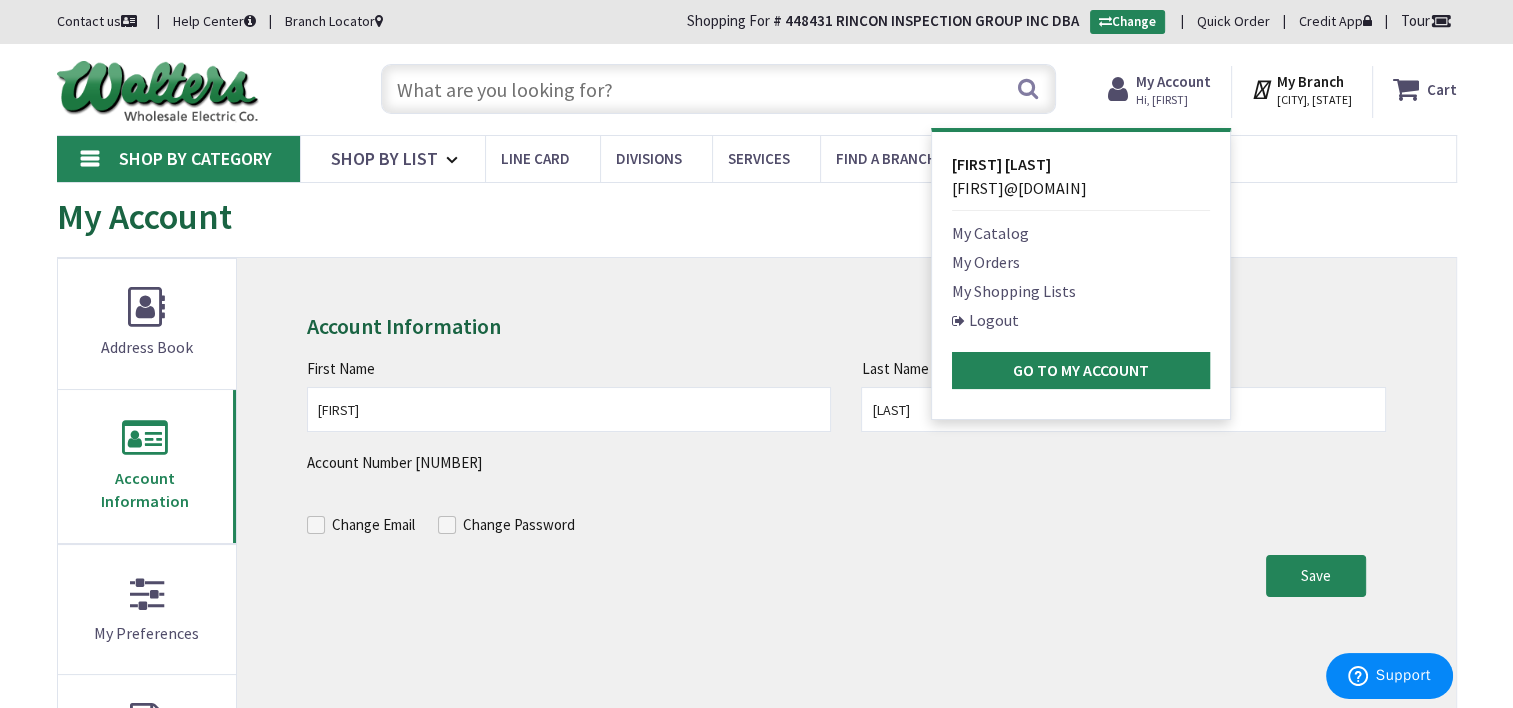 click on "Logout" at bounding box center [985, 320] 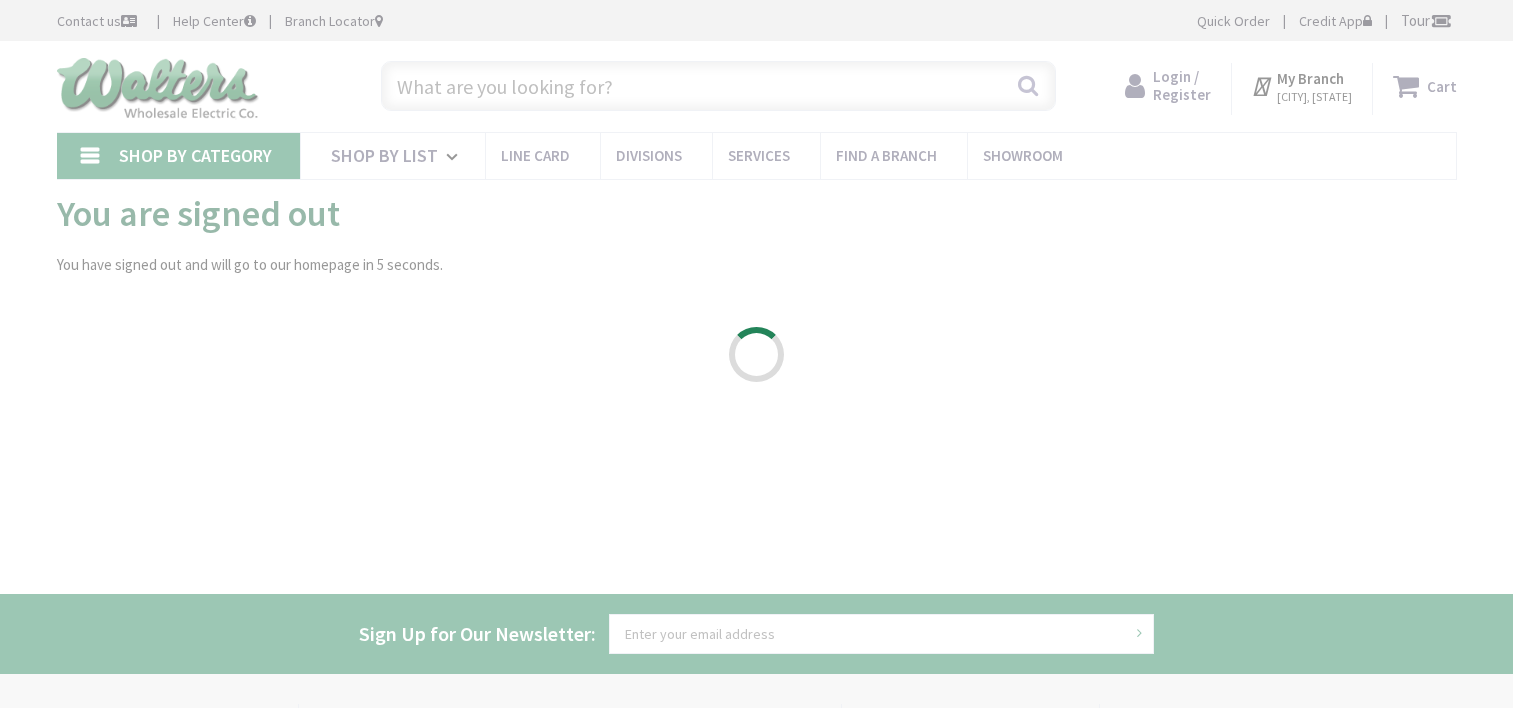 scroll, scrollTop: 0, scrollLeft: 0, axis: both 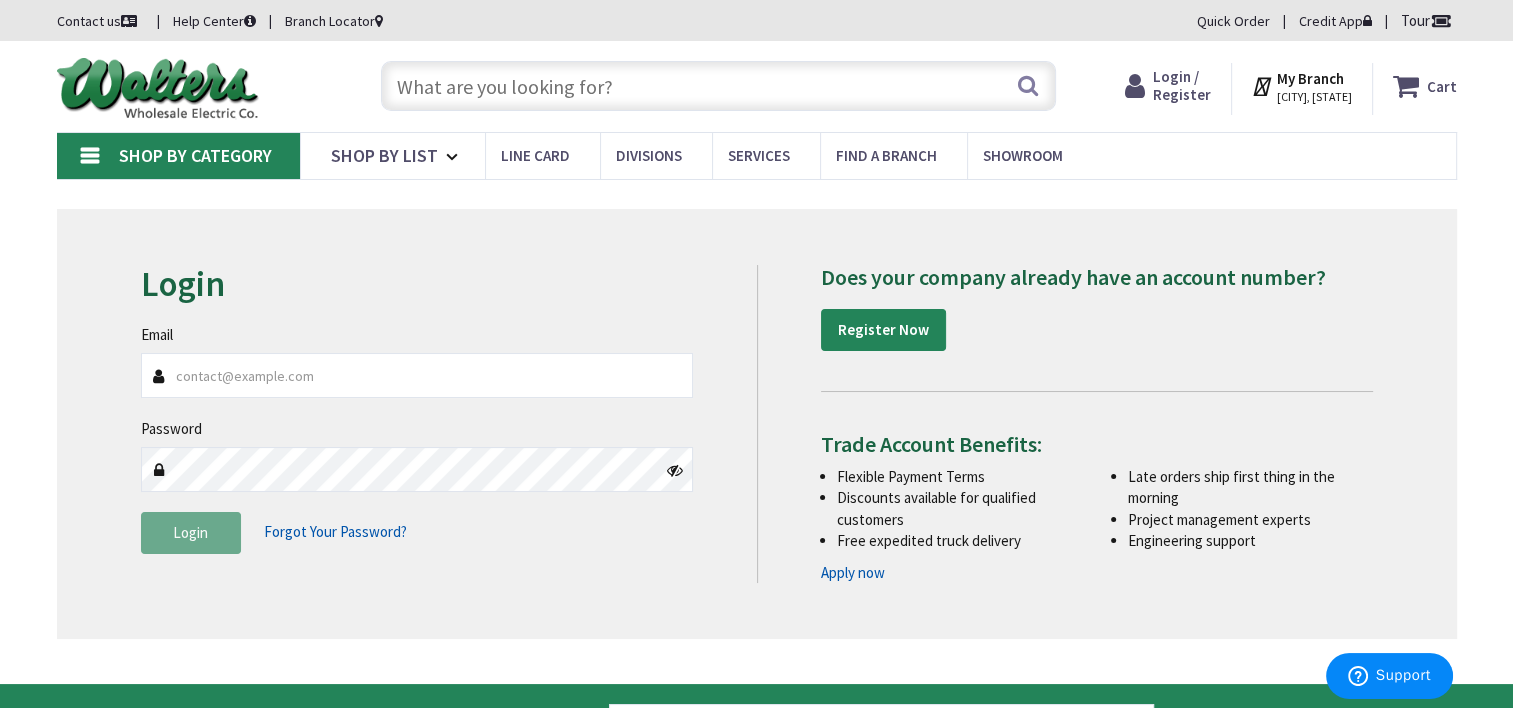 type on "[EMAIL]" 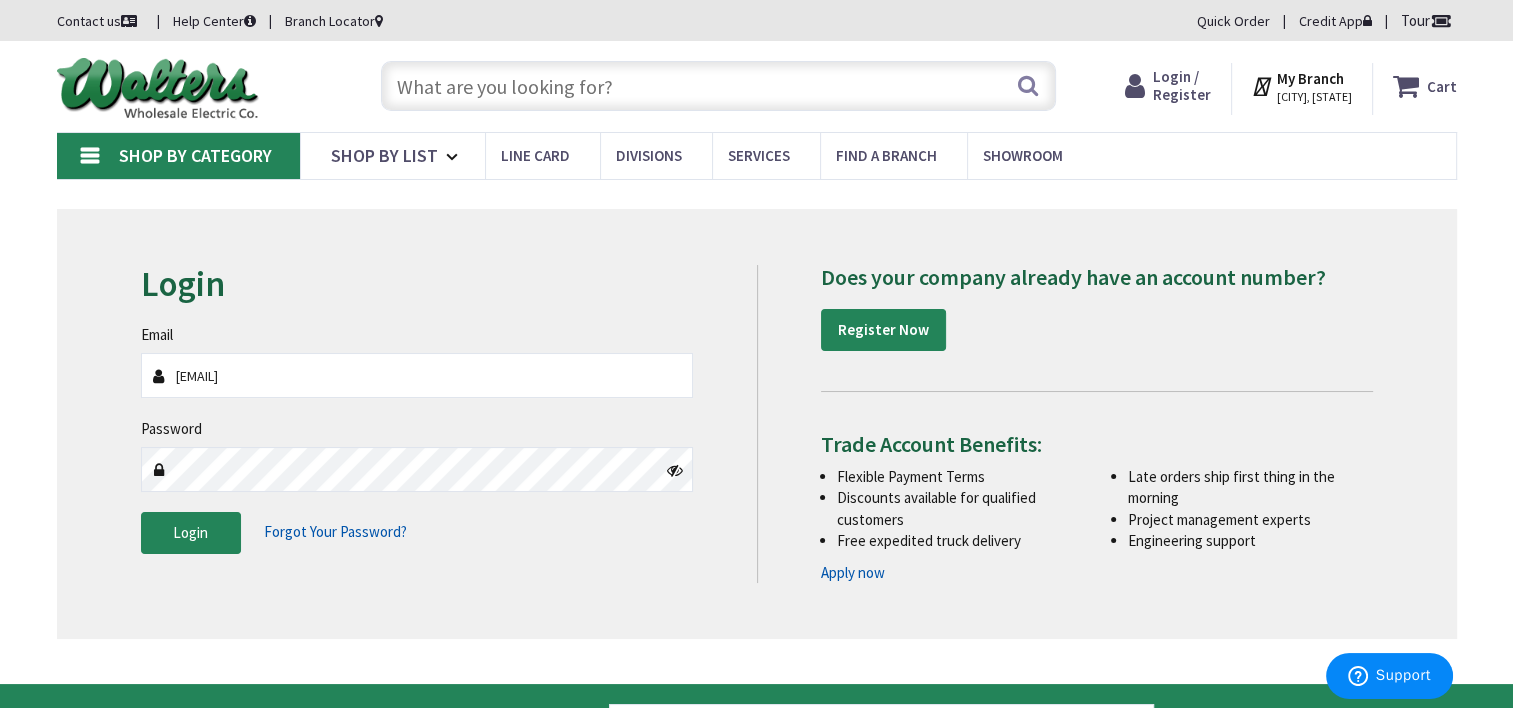 click at bounding box center [675, 470] 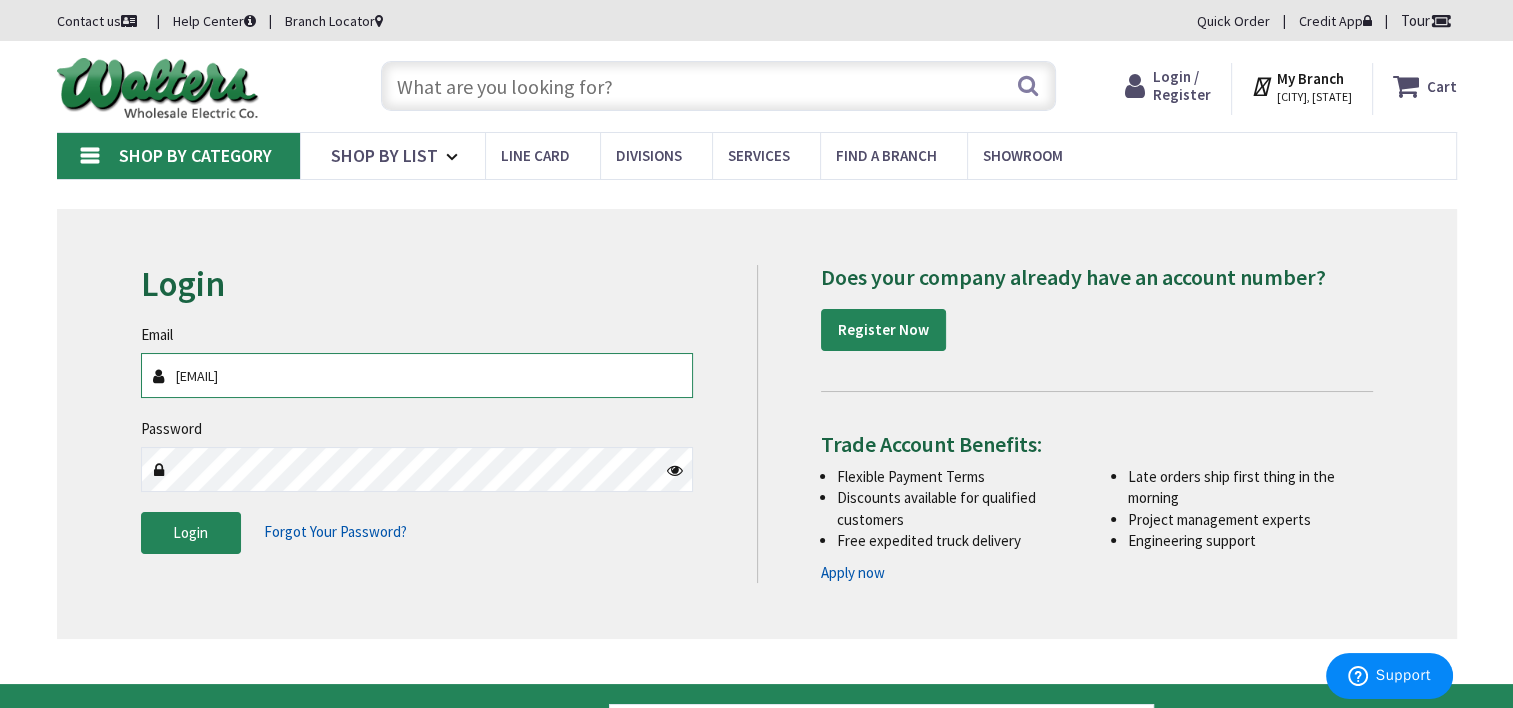drag, startPoint x: 352, startPoint y: 386, endPoint x: 74, endPoint y: 409, distance: 278.94983 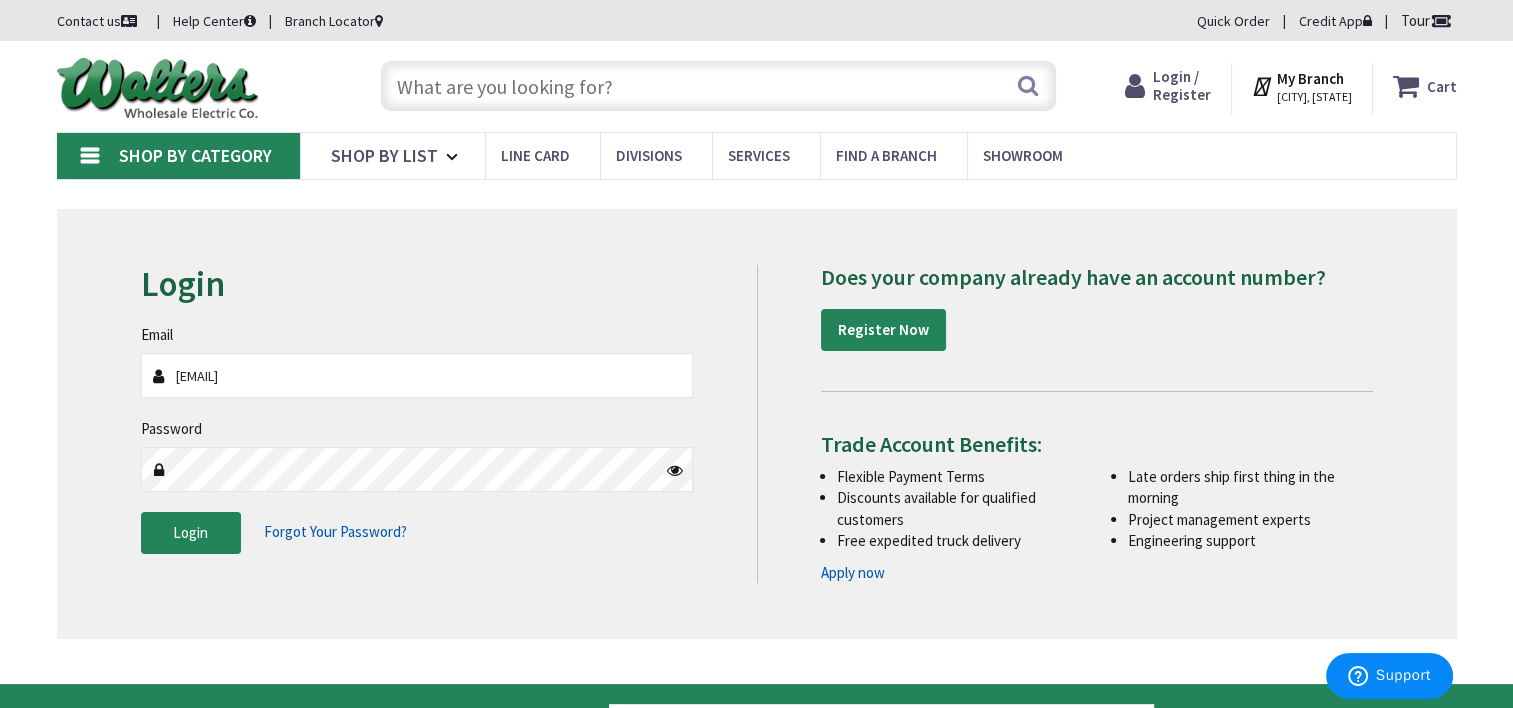 click on "Login
Invalid login or password
Email
[EMAIL]
Password
Login
Forgot Your Password?" at bounding box center [757, 424] 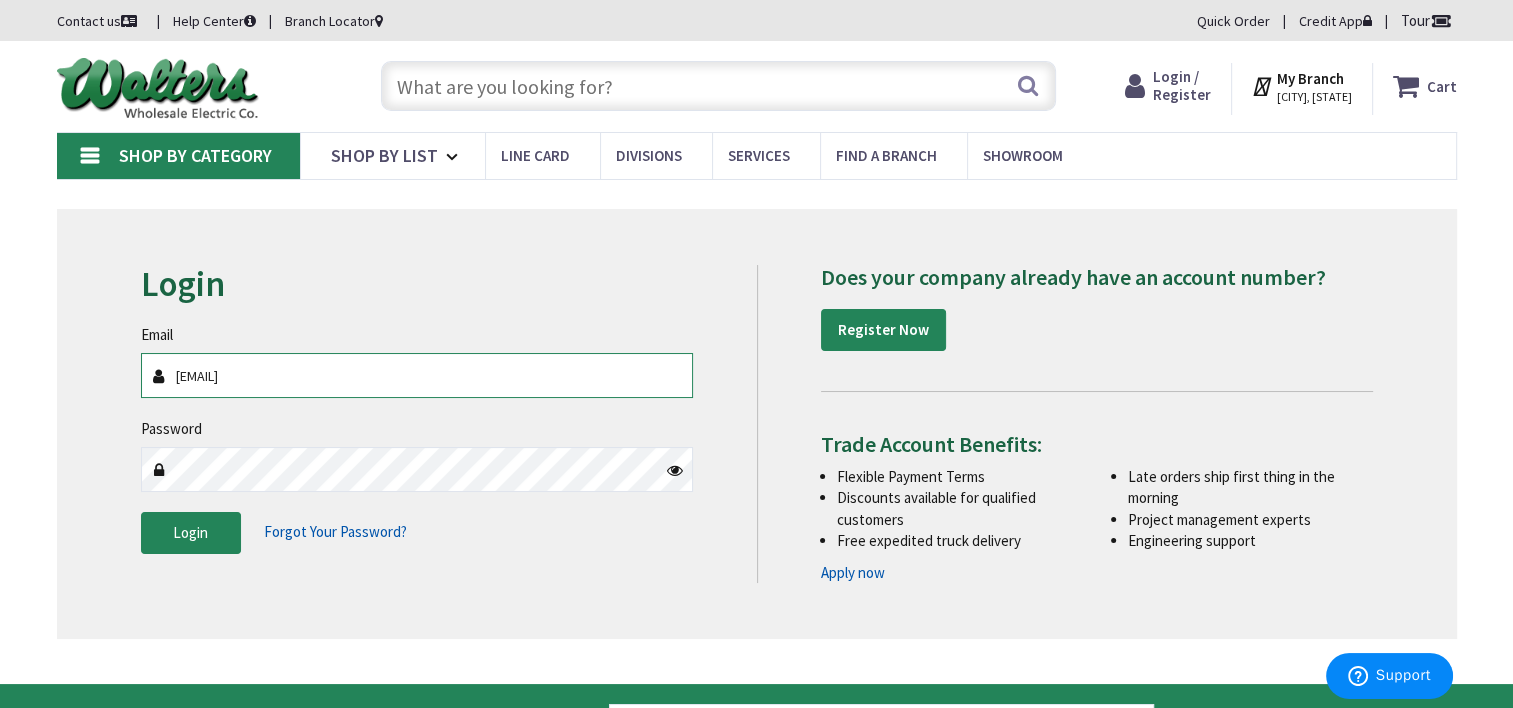 drag, startPoint x: 363, startPoint y: 376, endPoint x: 112, endPoint y: 370, distance: 251.0717 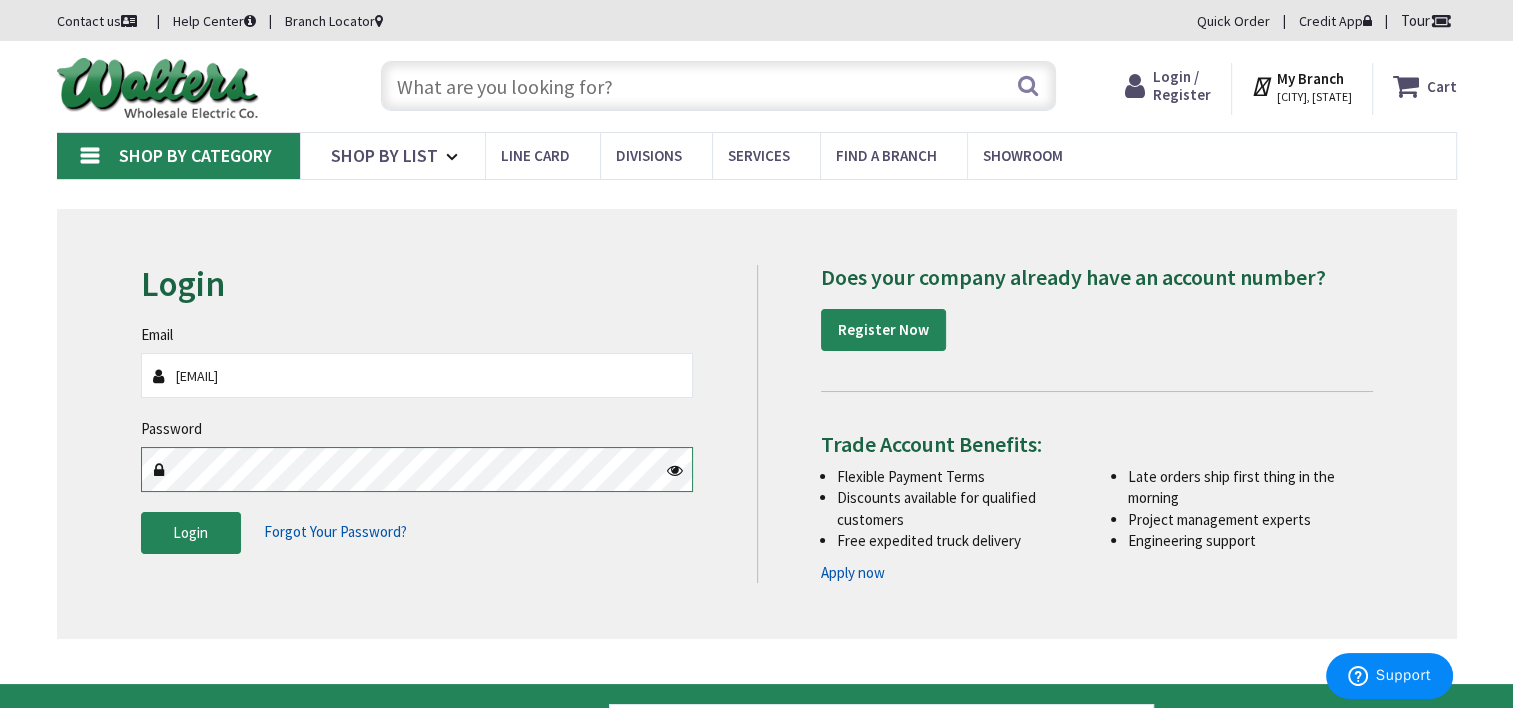 click at bounding box center [417, 469] 